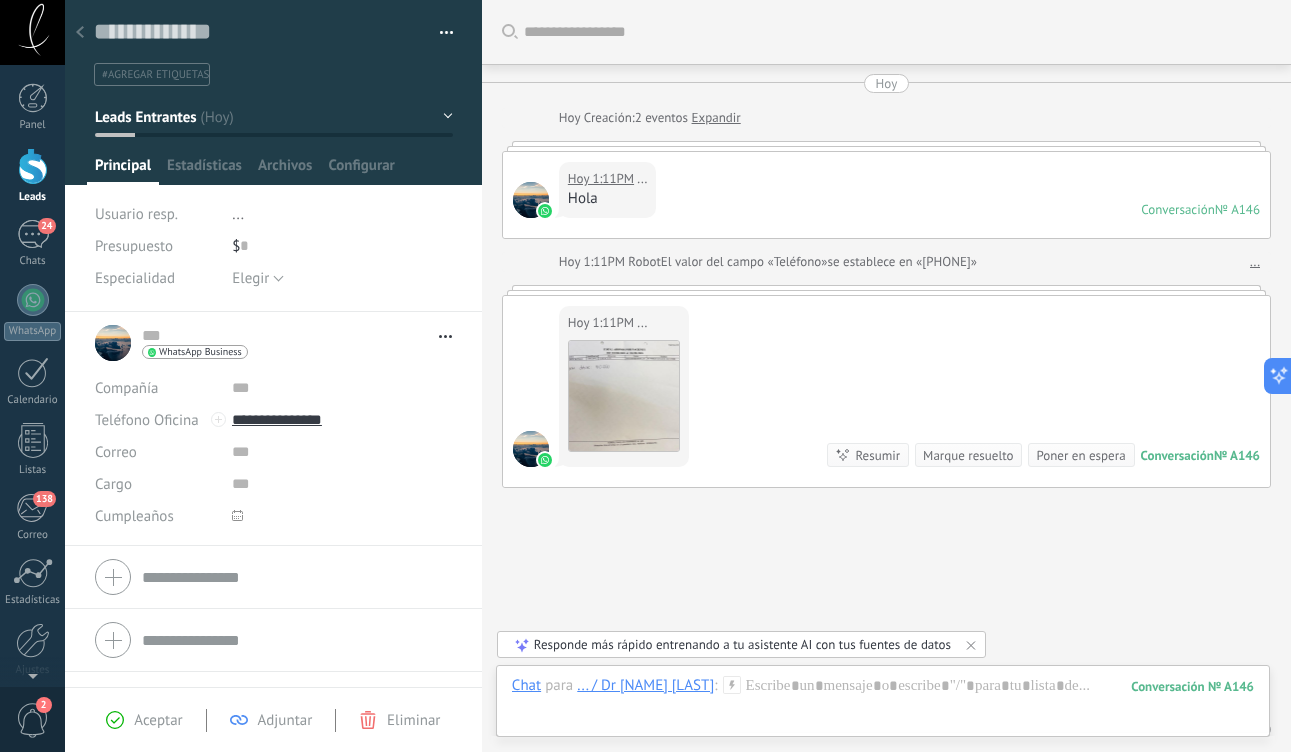 scroll, scrollTop: 0, scrollLeft: 0, axis: both 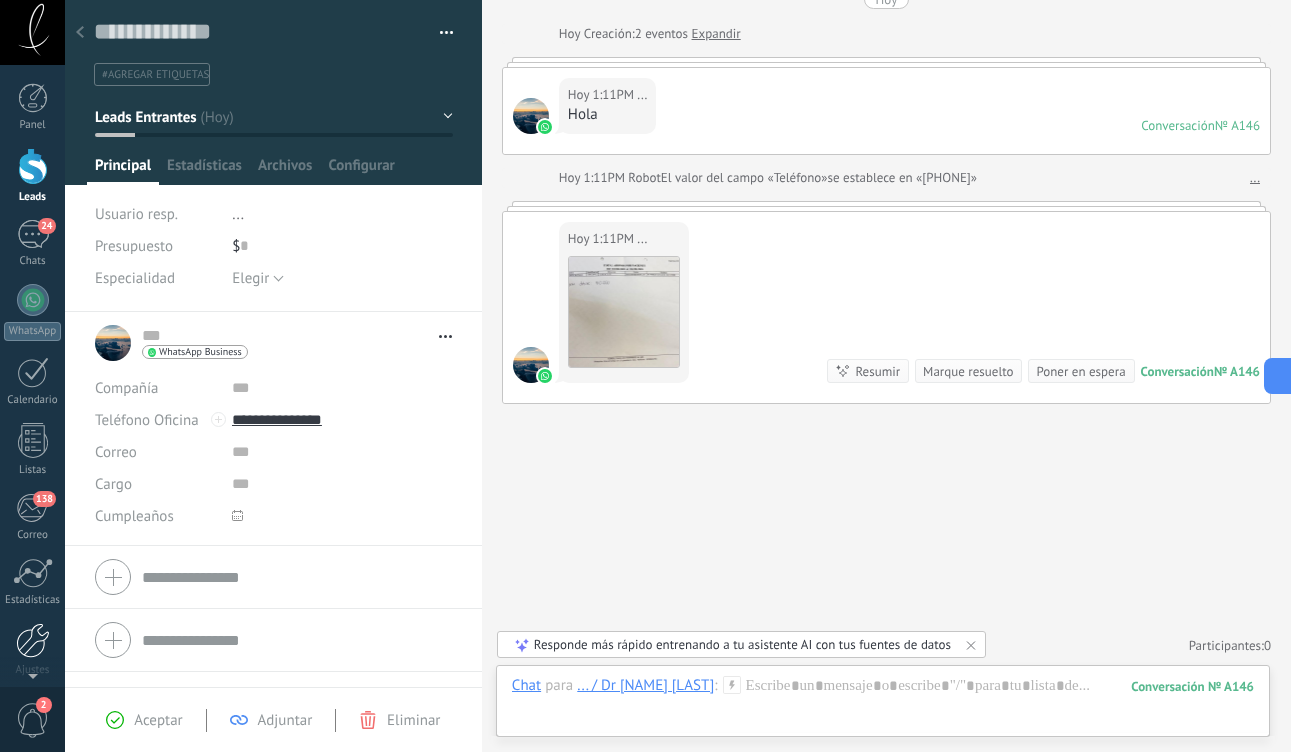 click at bounding box center (33, 640) 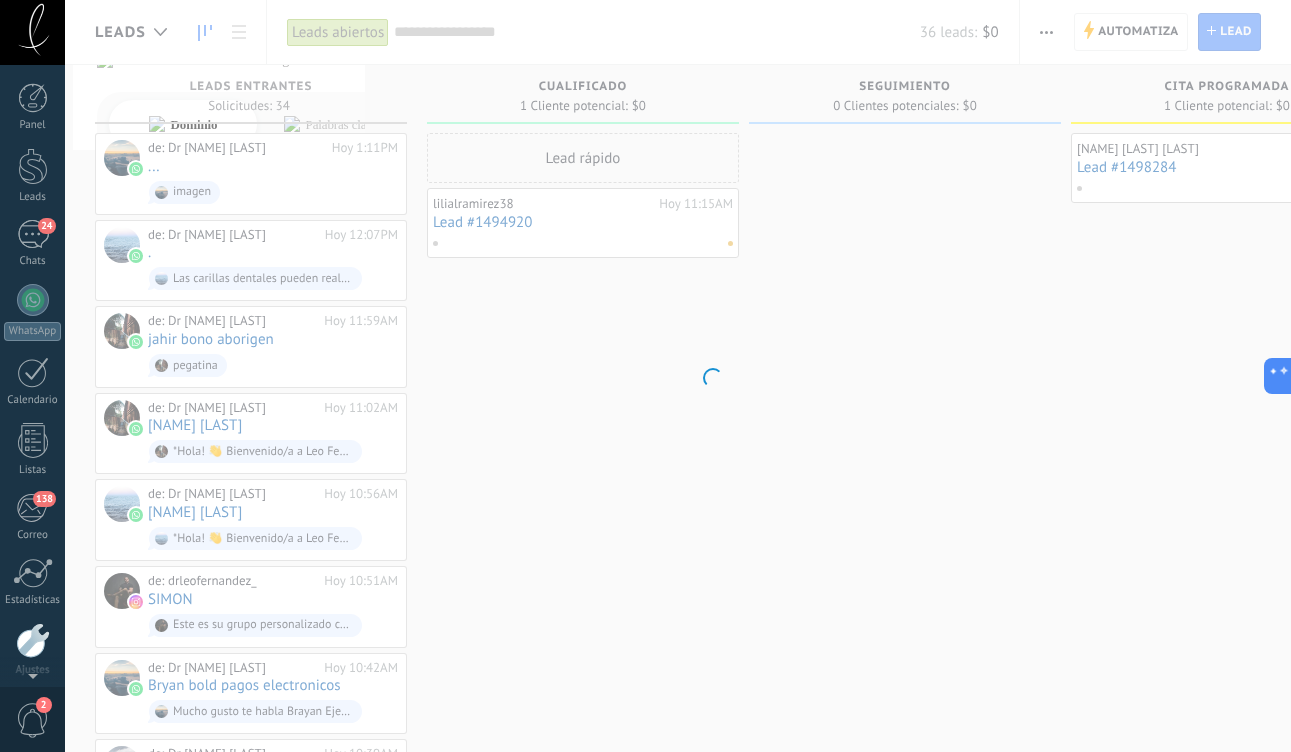 scroll, scrollTop: 80, scrollLeft: 0, axis: vertical 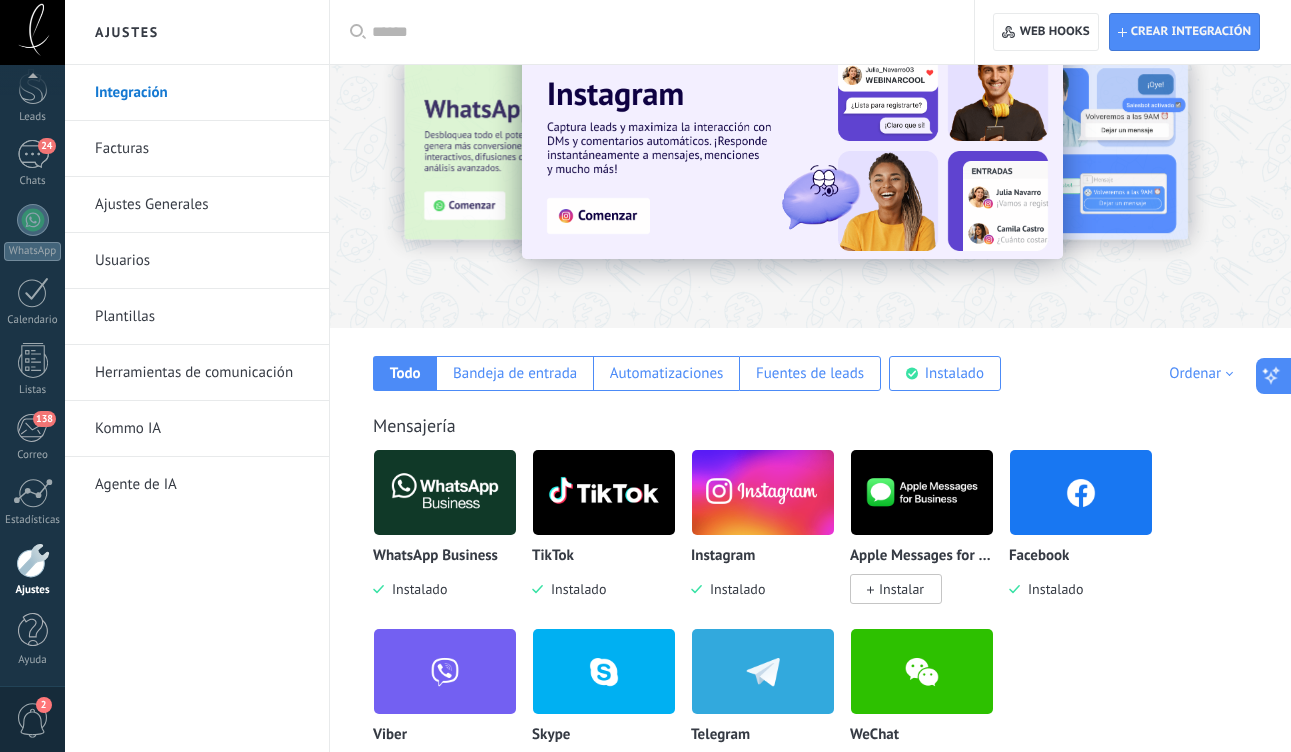 click at bounding box center [1274, 376] 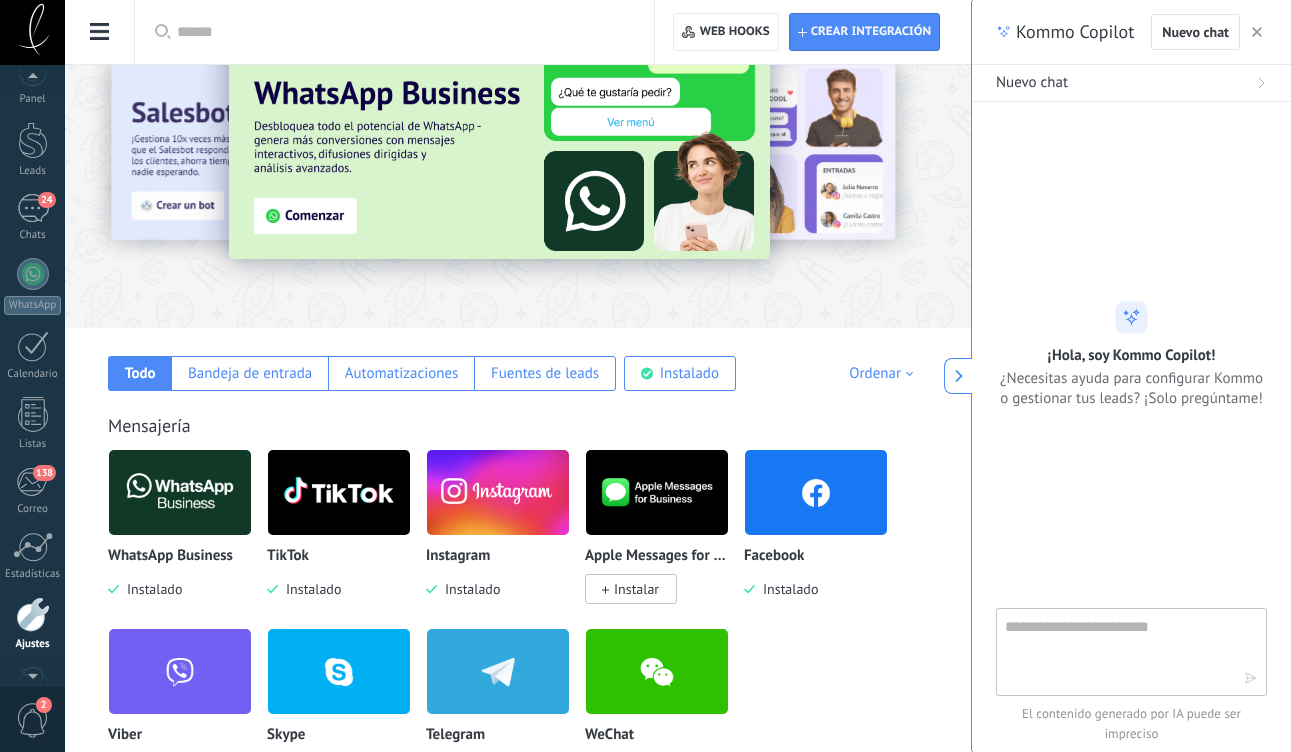 scroll, scrollTop: 80, scrollLeft: 0, axis: vertical 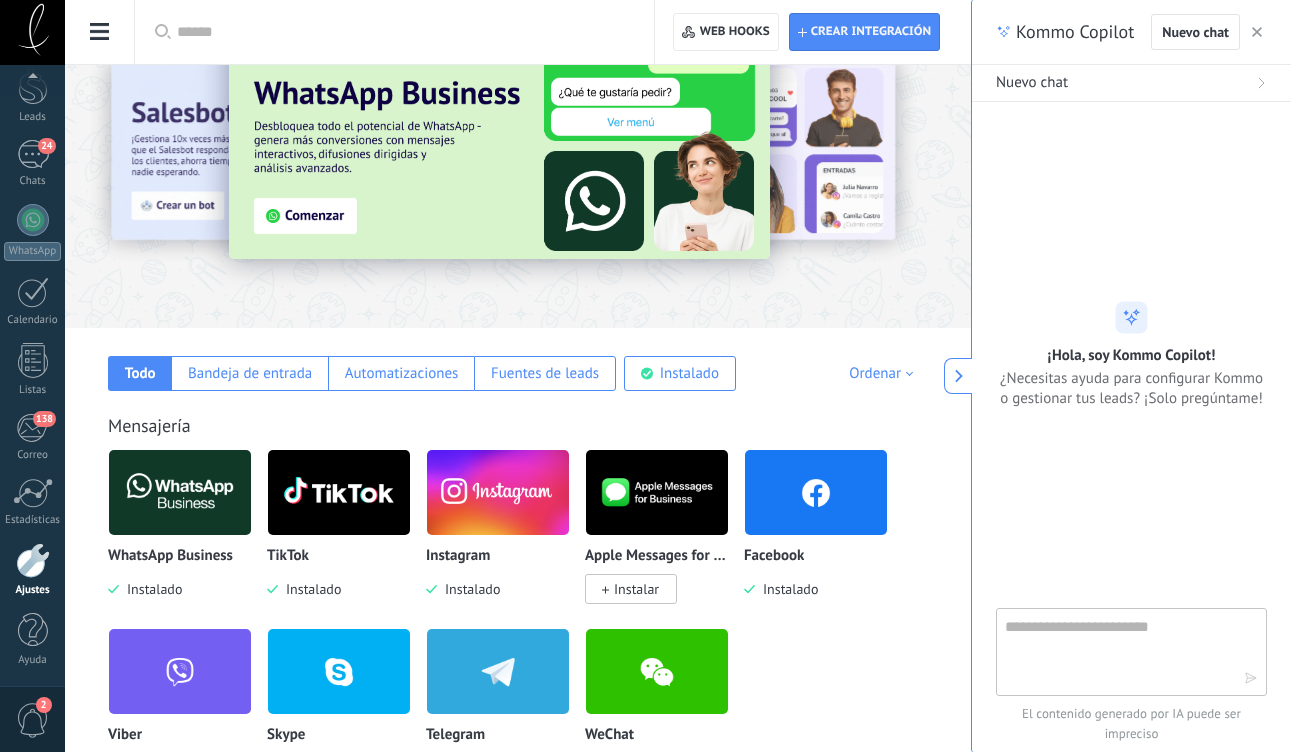 click at bounding box center [100, 32] 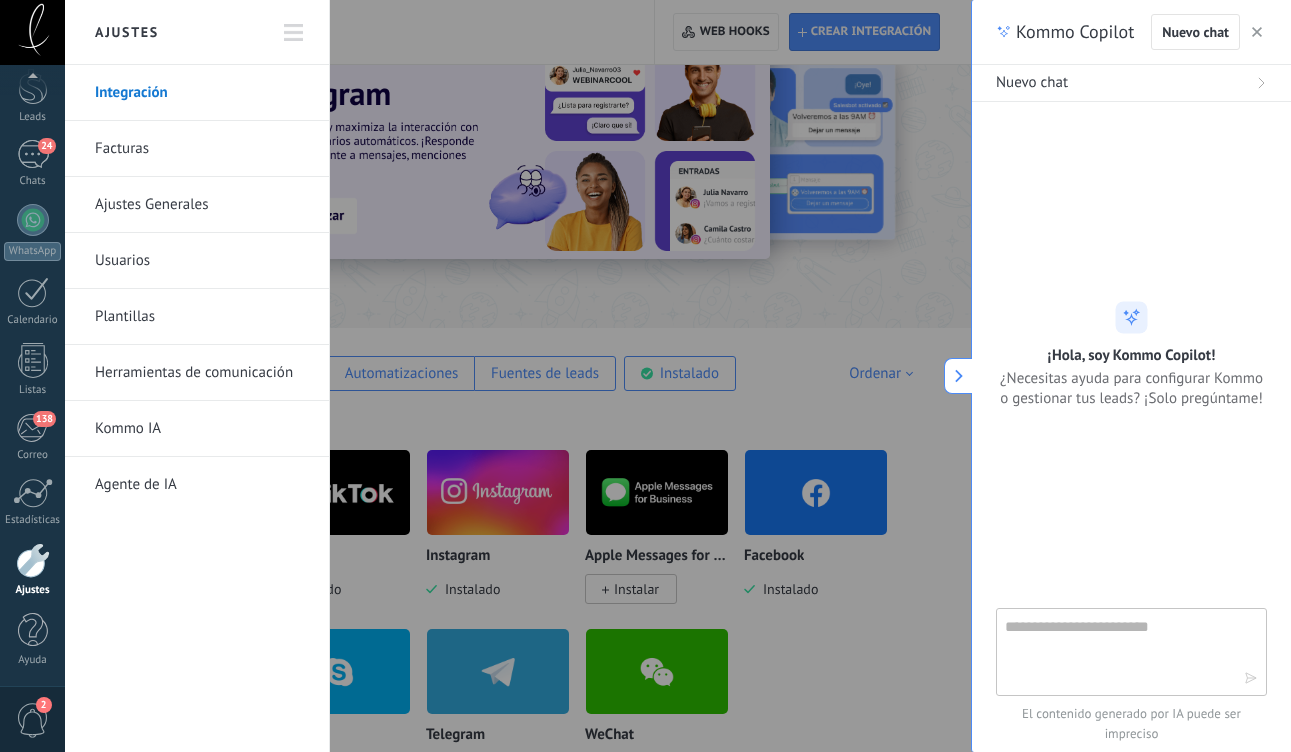 click on "Kommo IA" at bounding box center [202, 429] 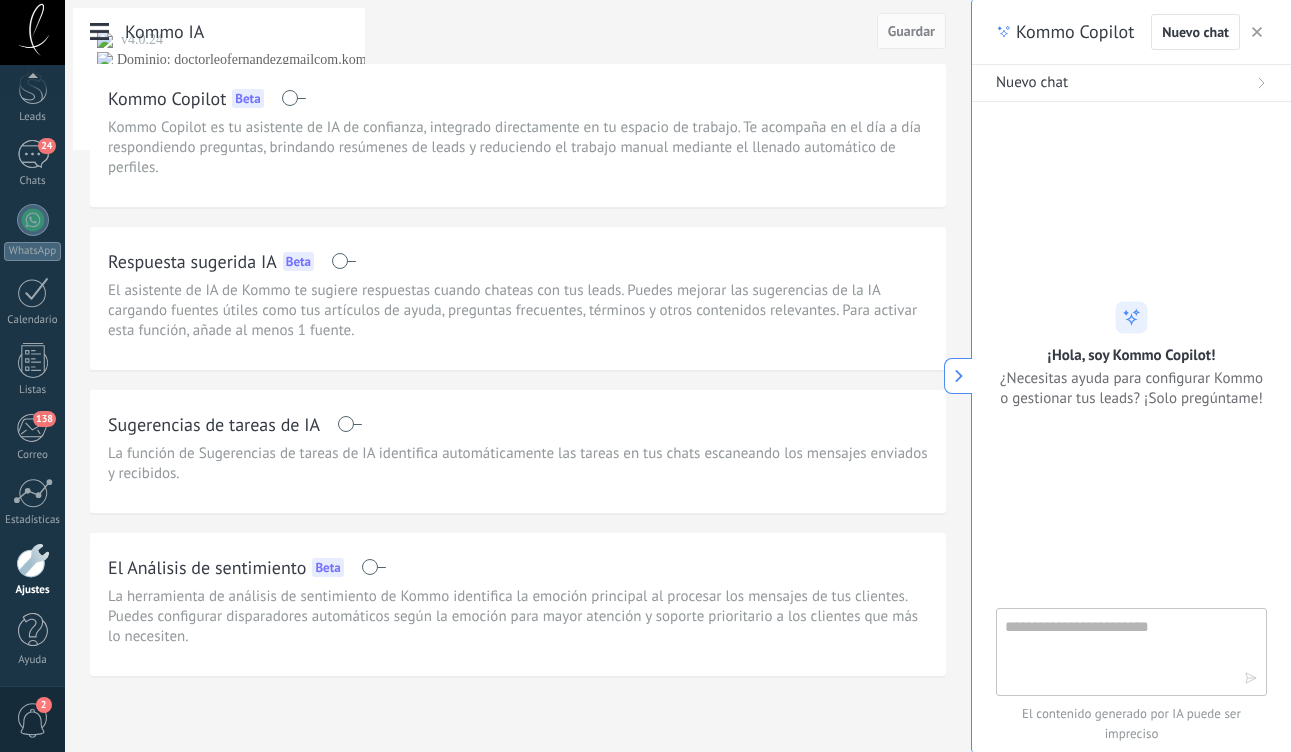 scroll, scrollTop: 9, scrollLeft: 0, axis: vertical 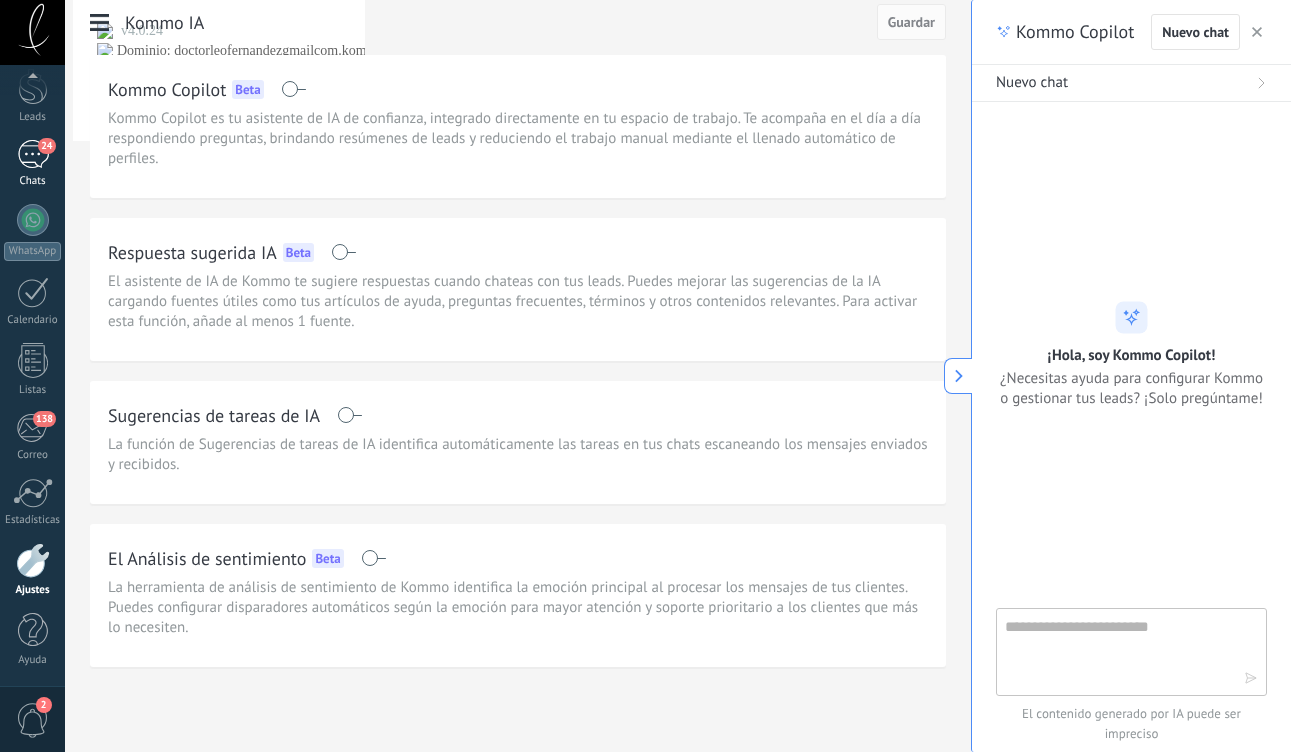 click on "24
Chats" at bounding box center (32, 164) 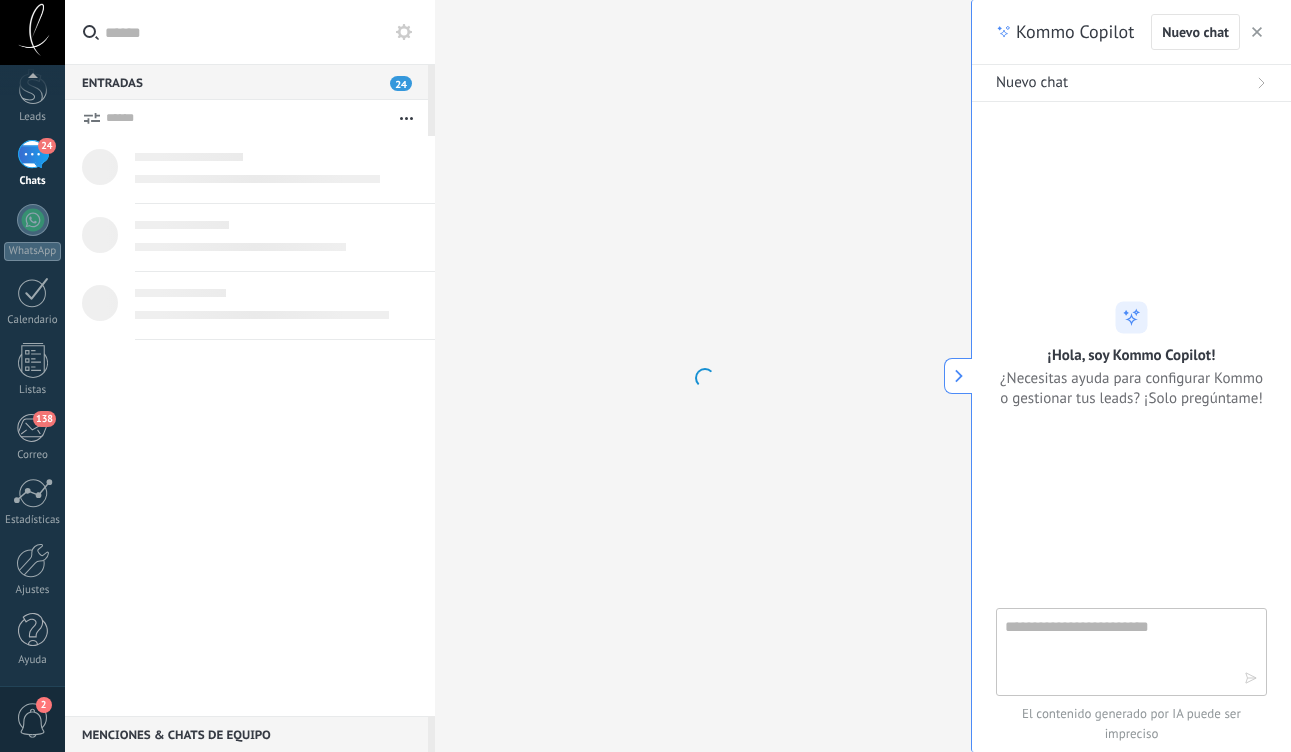 scroll, scrollTop: 0, scrollLeft: 0, axis: both 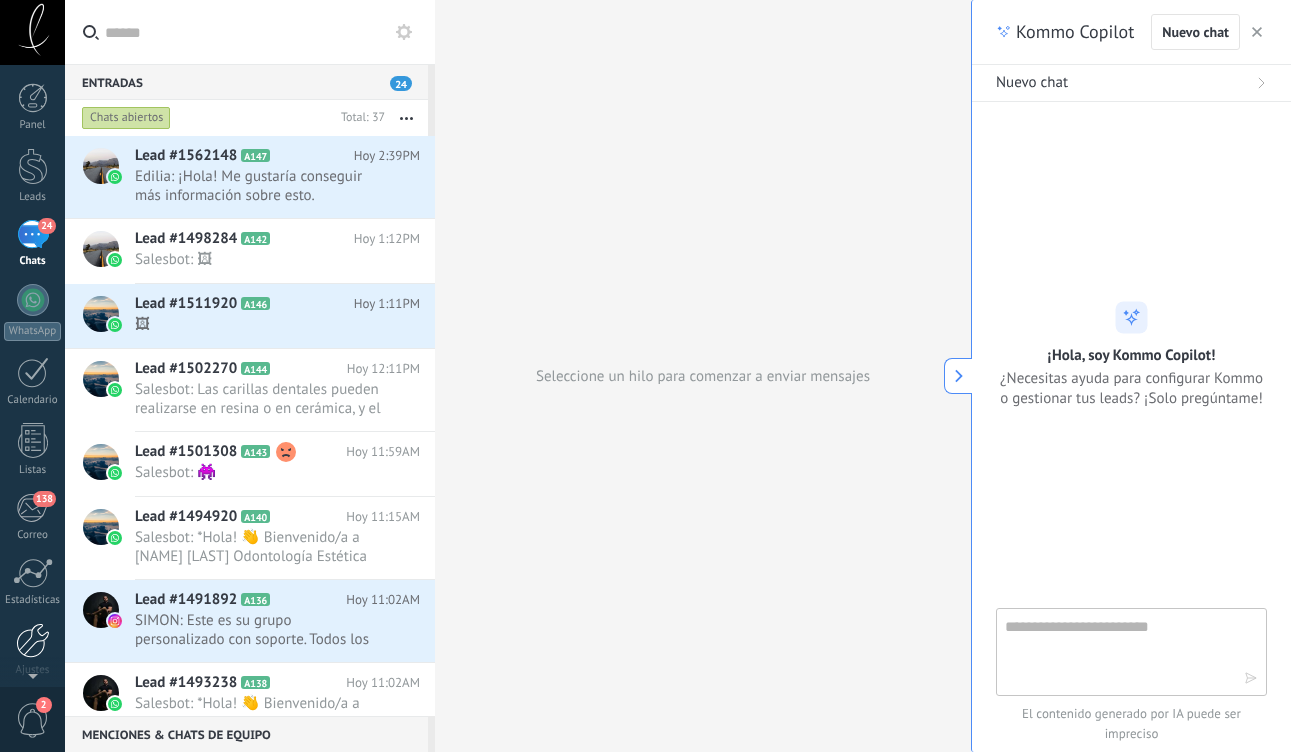 click at bounding box center [33, 640] 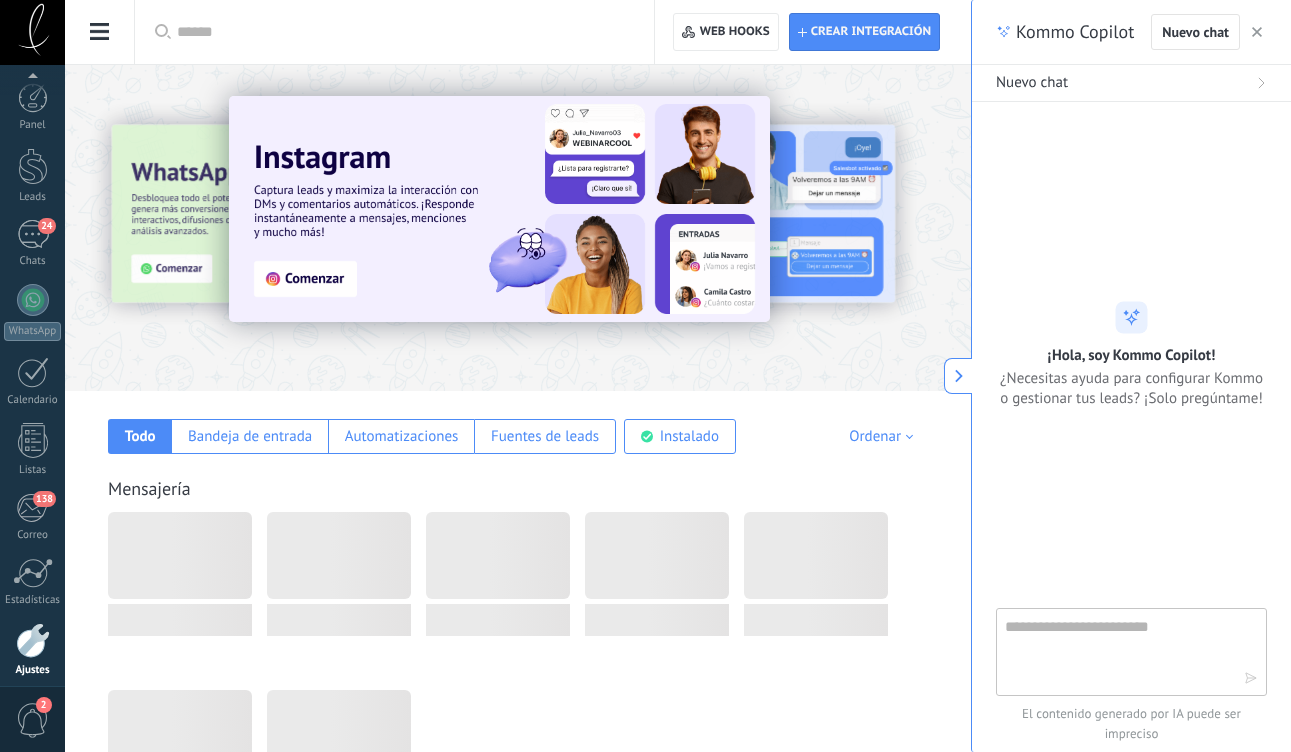 scroll, scrollTop: 80, scrollLeft: 0, axis: vertical 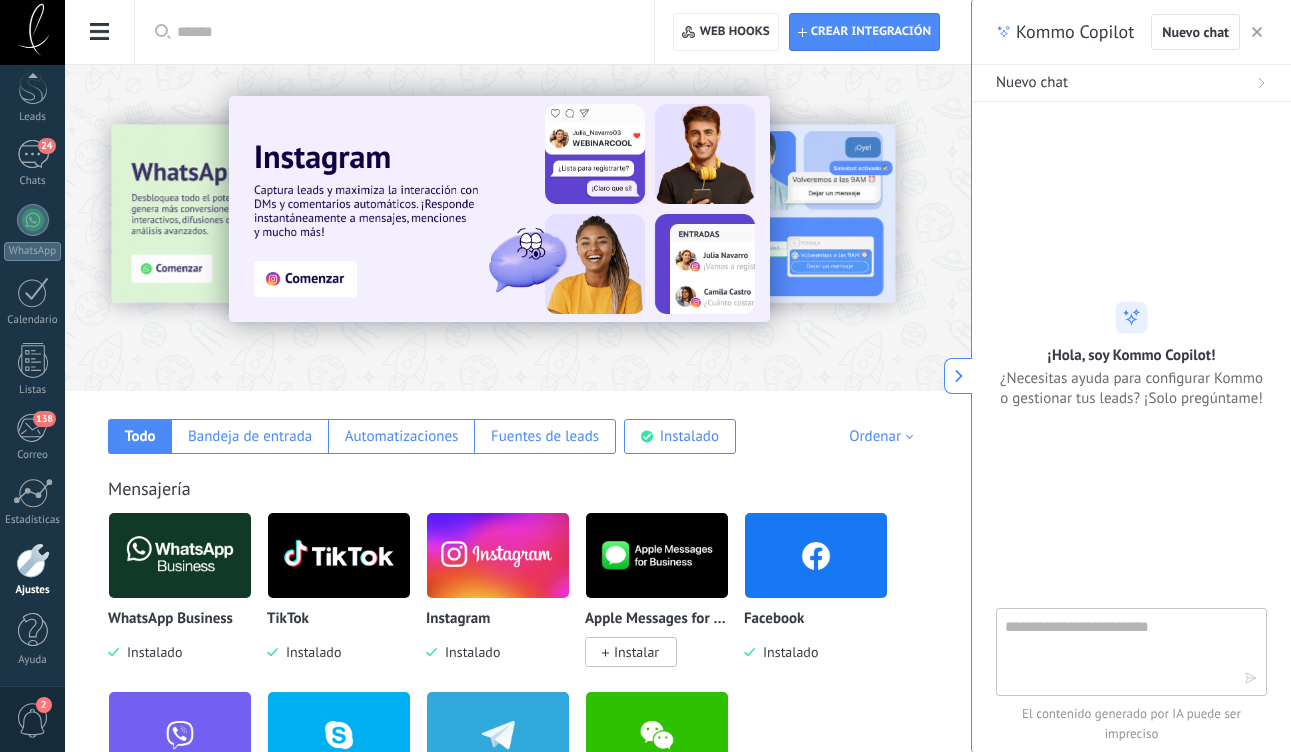 click at bounding box center (33, 560) 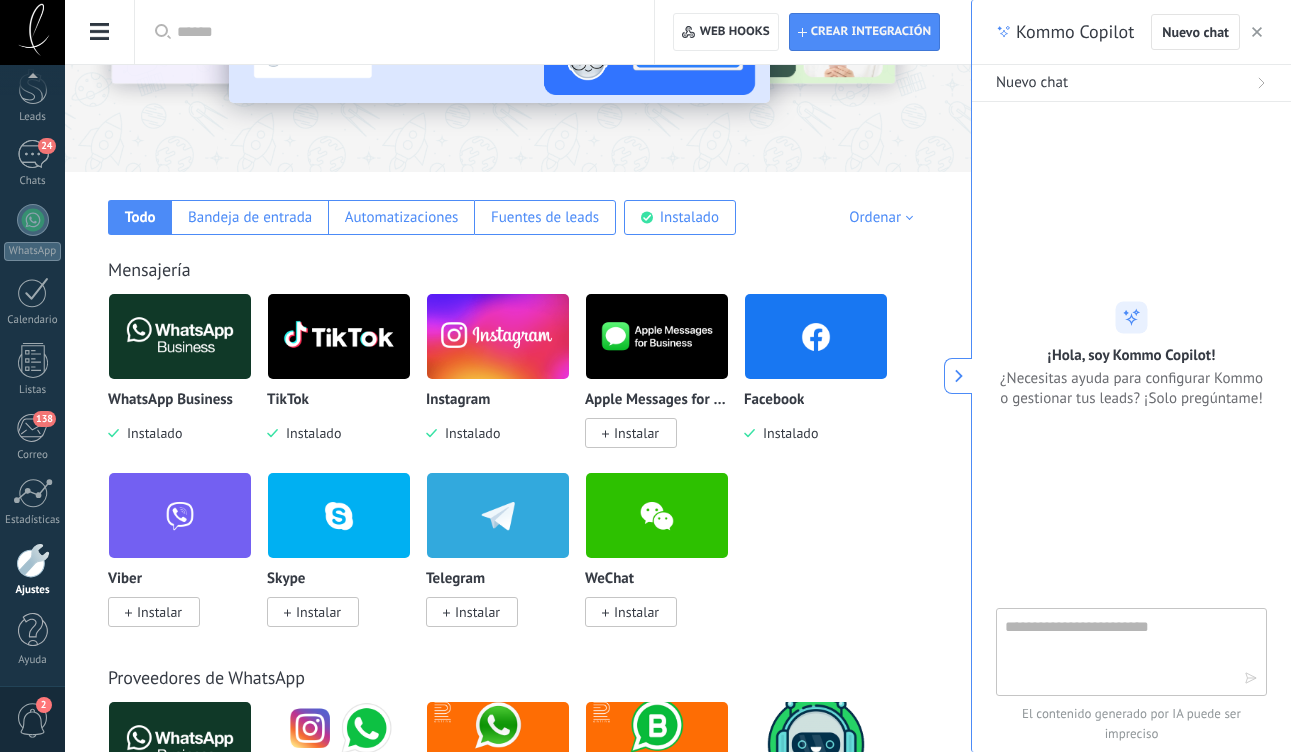 scroll, scrollTop: 231, scrollLeft: 0, axis: vertical 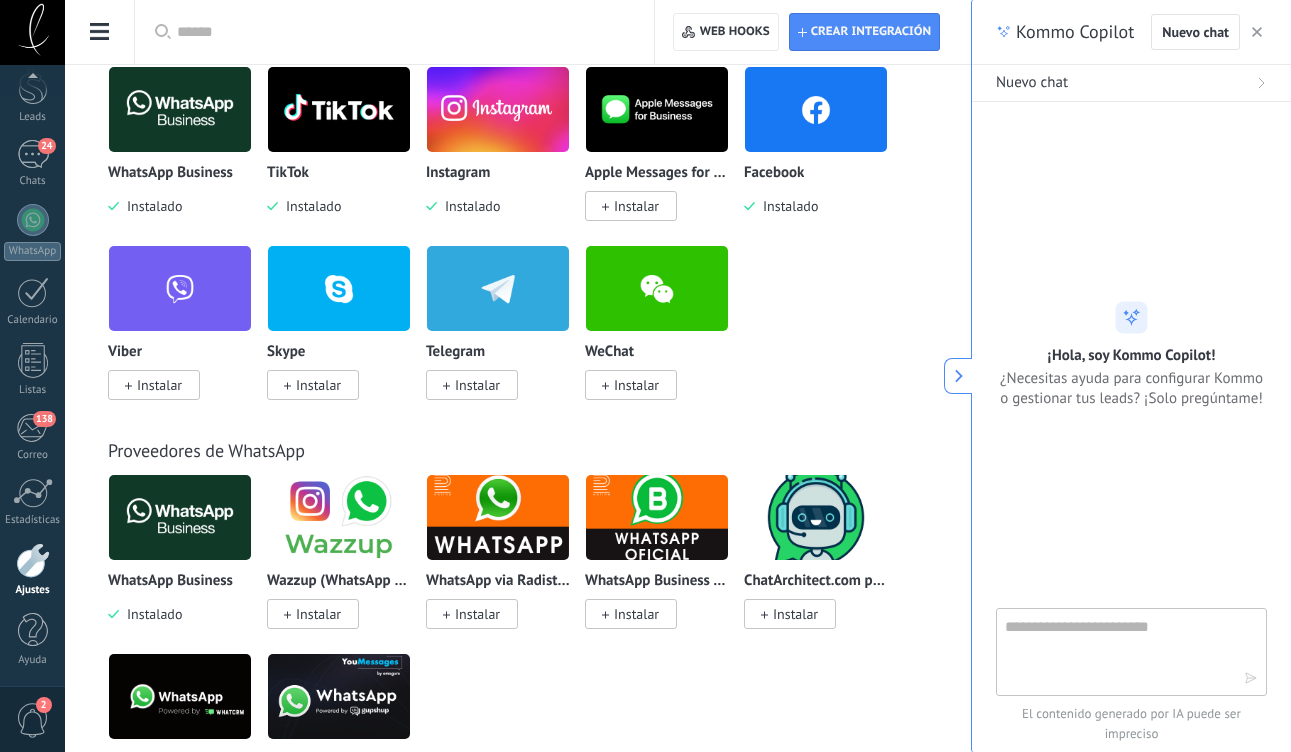 click at bounding box center [33, 560] 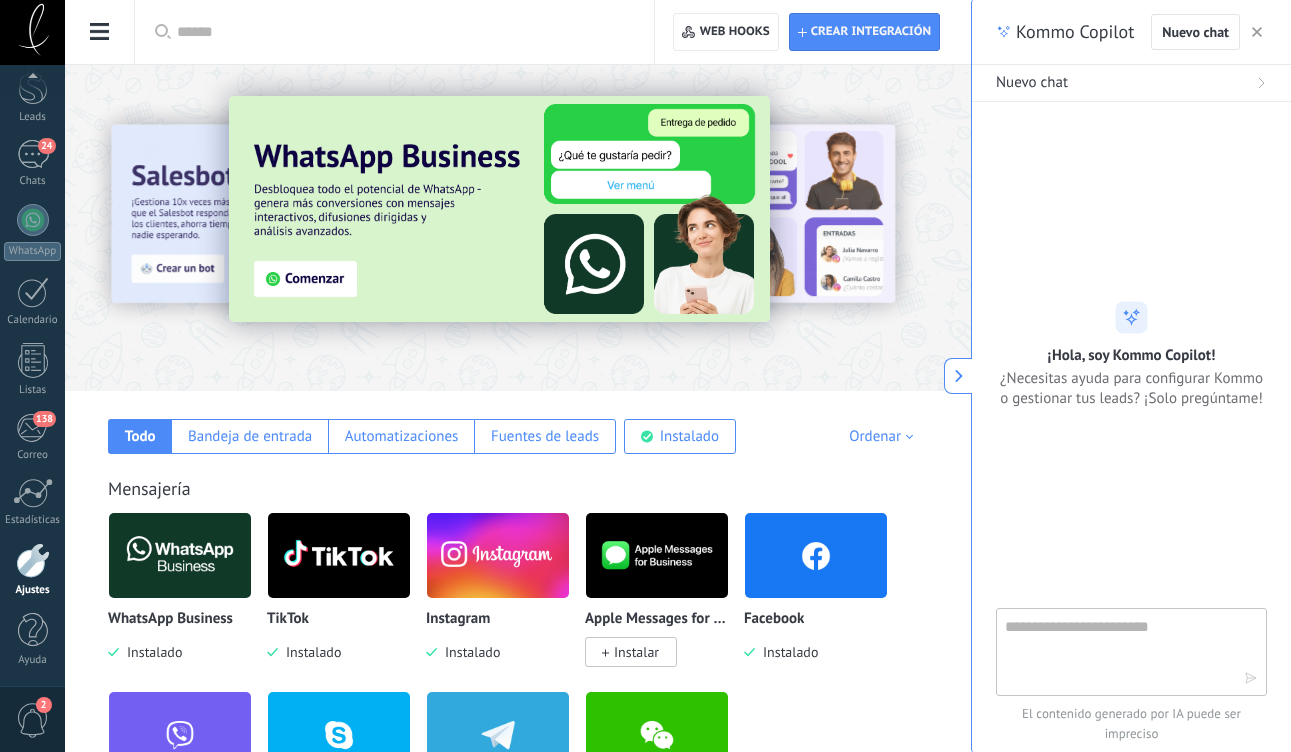 click at bounding box center [958, 376] 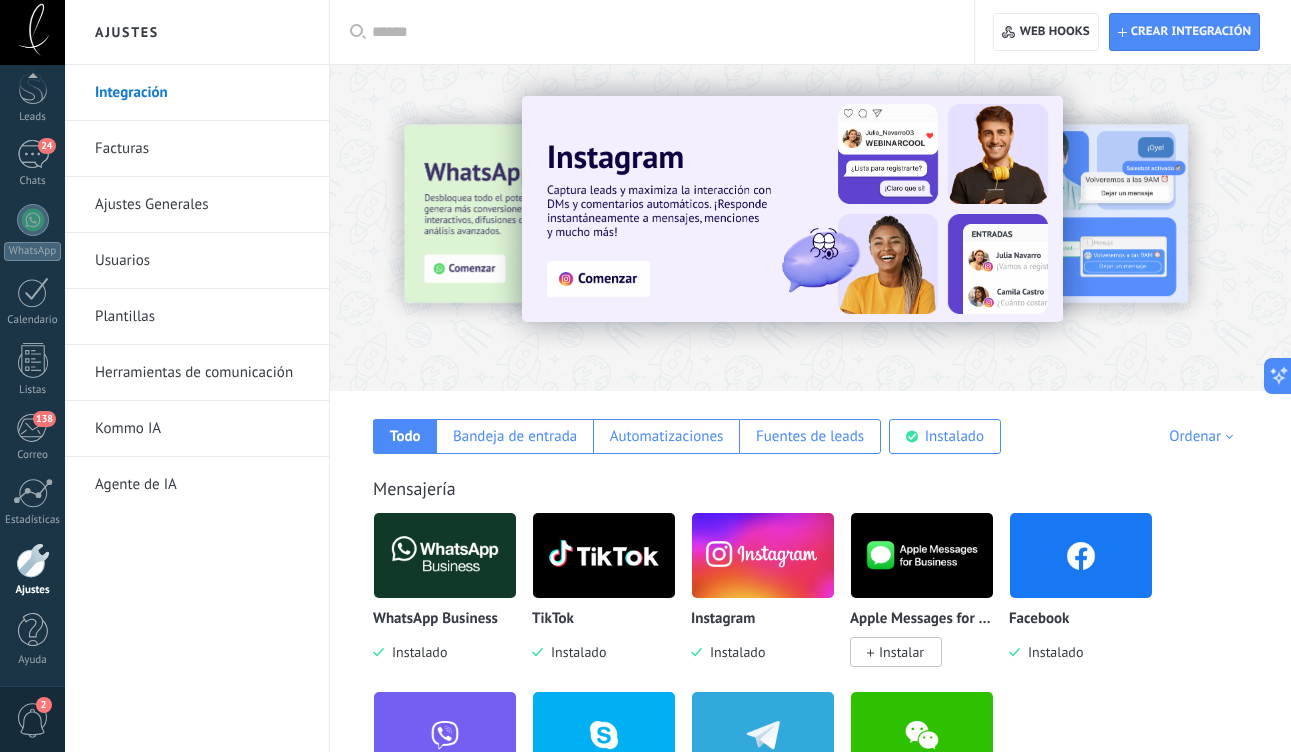 click on "Kommo IA" at bounding box center (202, 429) 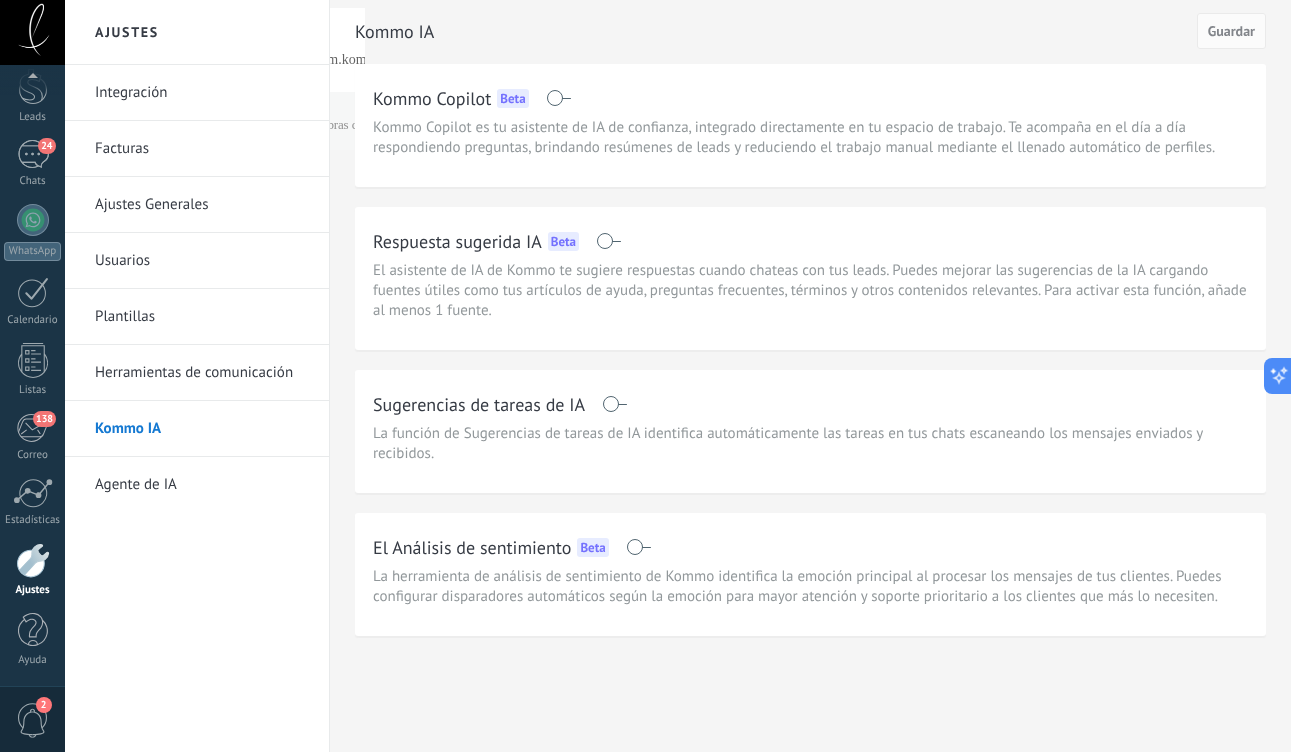 click on "Agente de IA" at bounding box center [202, 485] 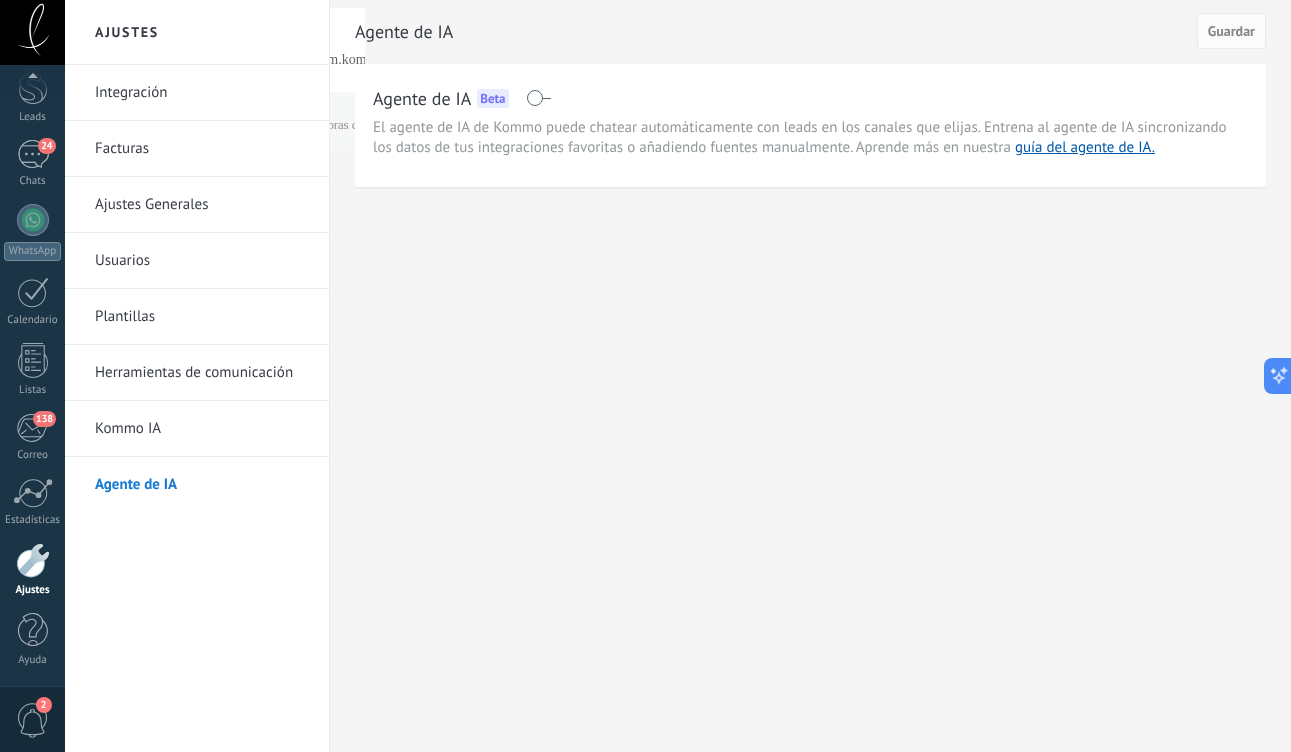 click on "Kommo IA" at bounding box center [202, 429] 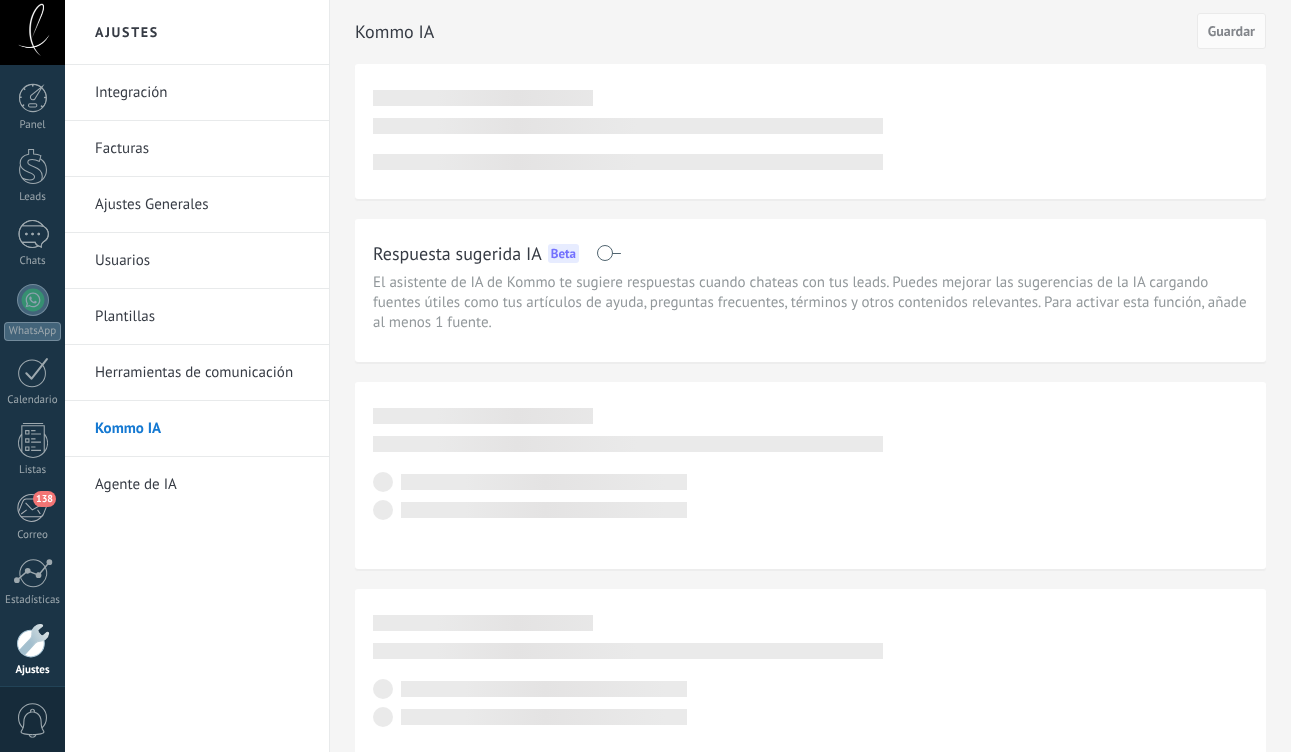 scroll, scrollTop: 0, scrollLeft: 0, axis: both 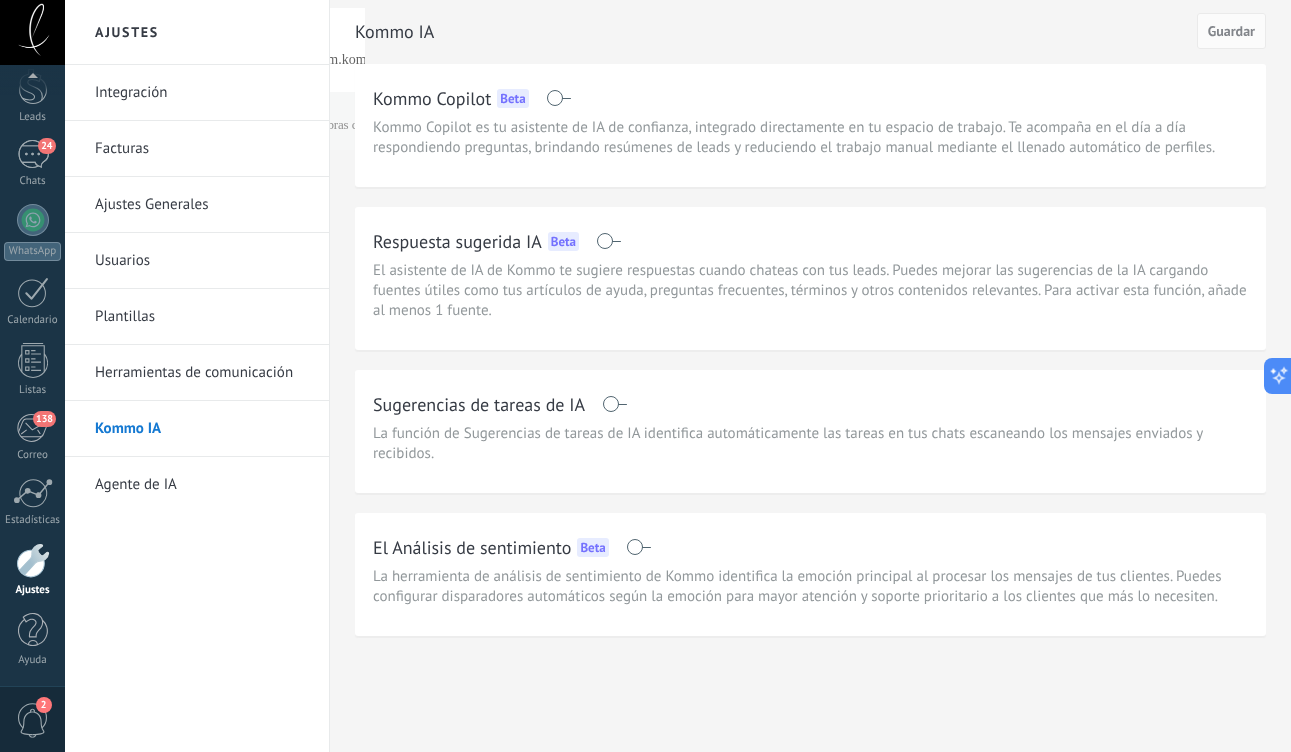 click on "Kommo IA" at bounding box center [776, 32] 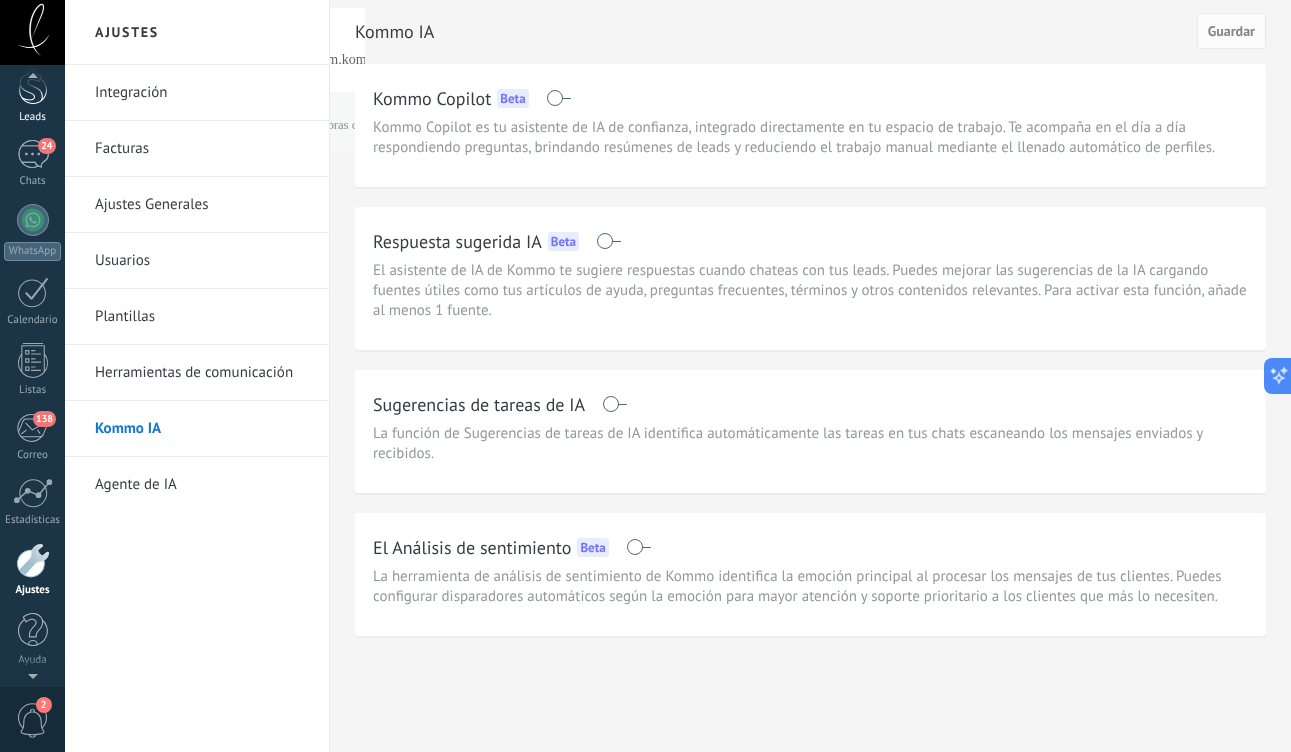 click at bounding box center (33, 86) 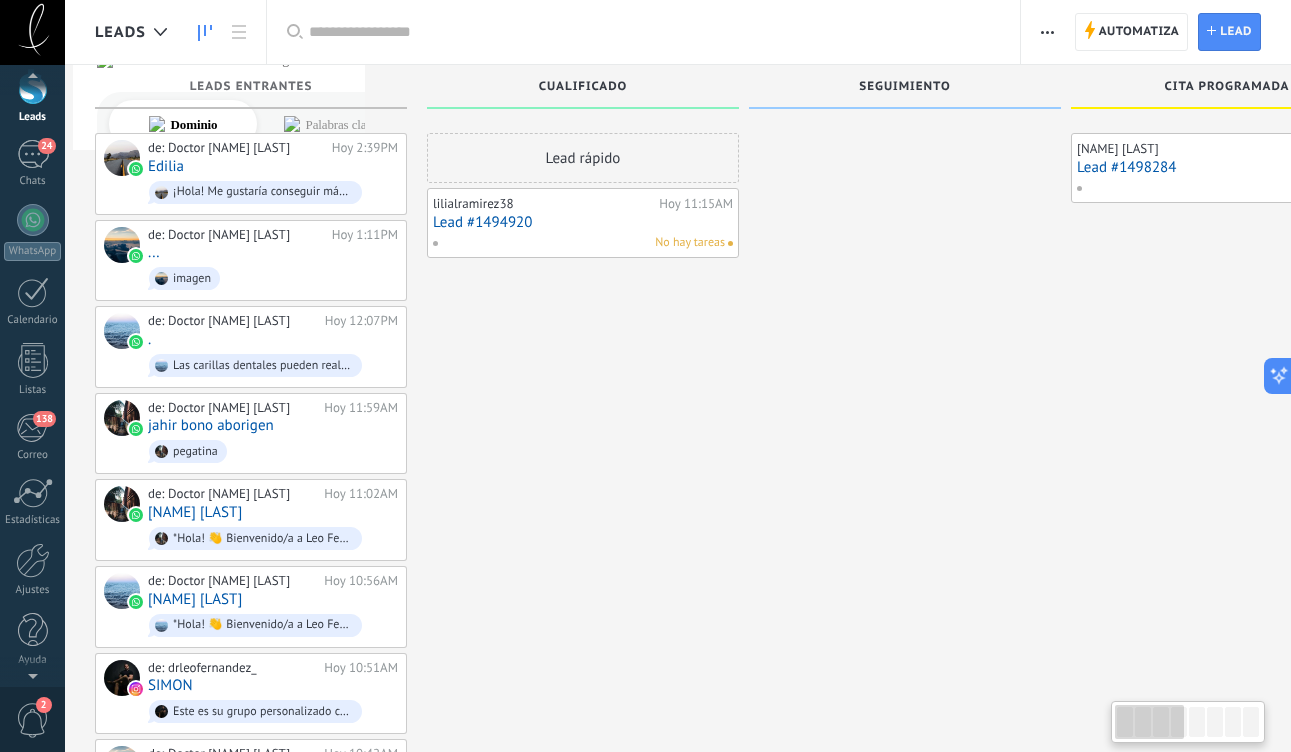 scroll, scrollTop: 0, scrollLeft: 0, axis: both 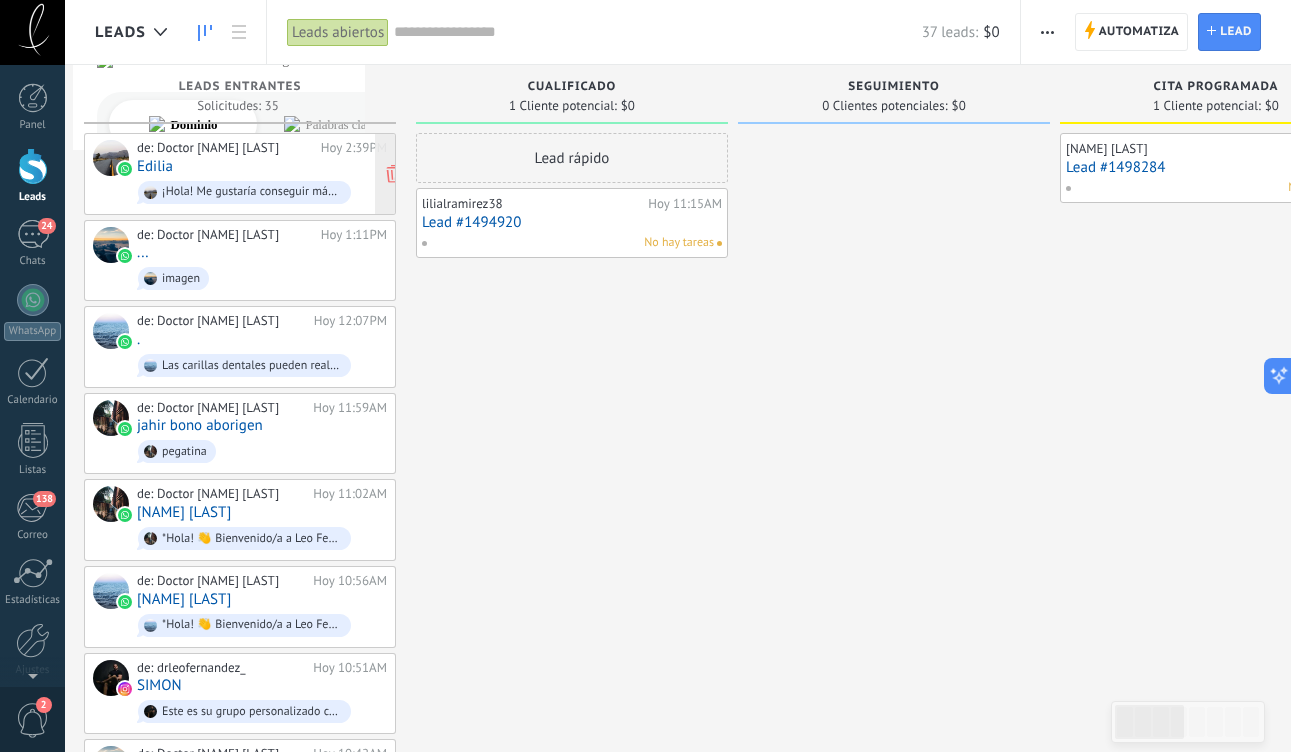 click on "Edilia" at bounding box center (155, 166) 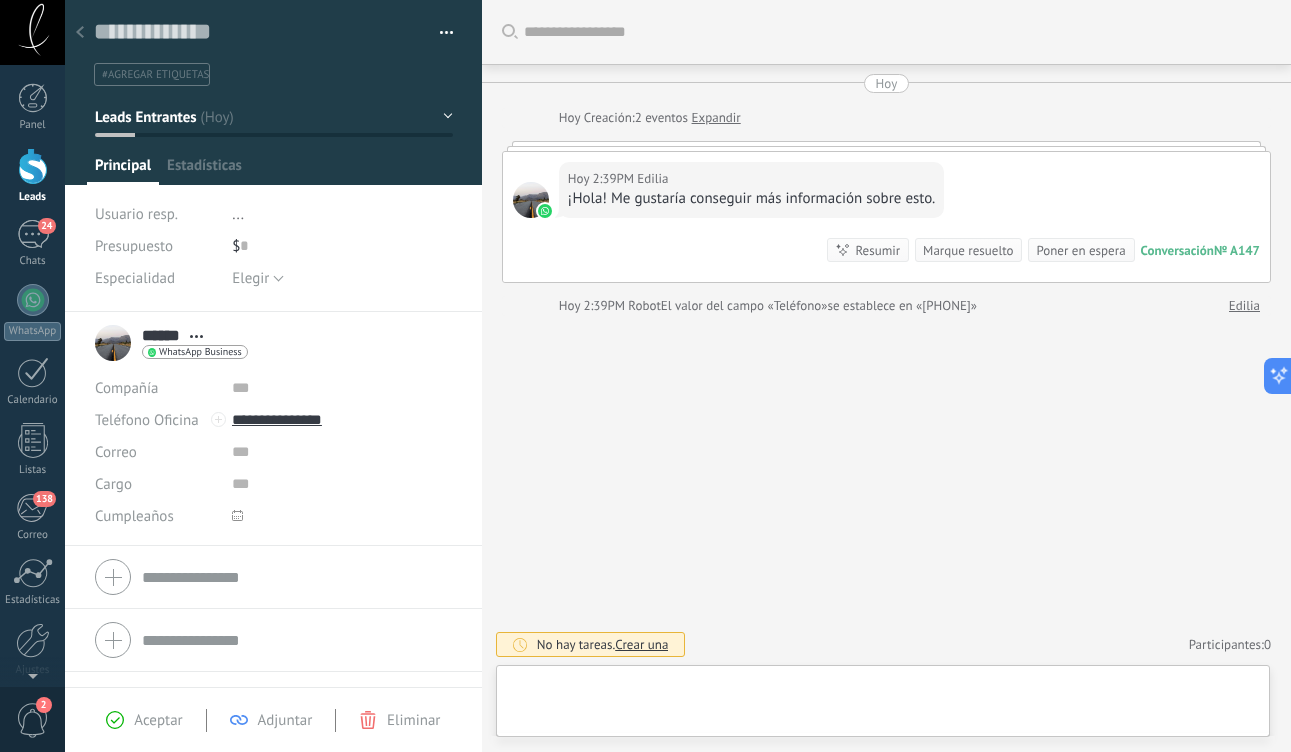 scroll, scrollTop: 30, scrollLeft: 0, axis: vertical 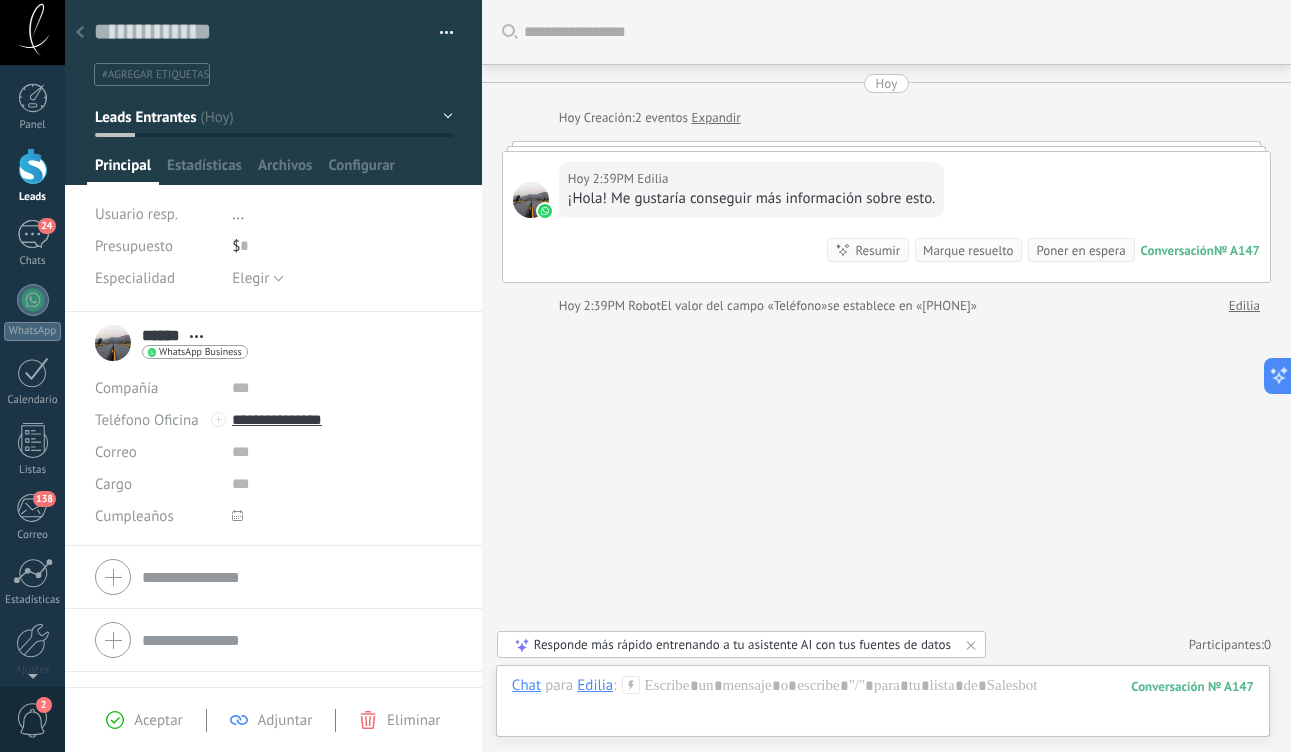 click at bounding box center [886, 146] 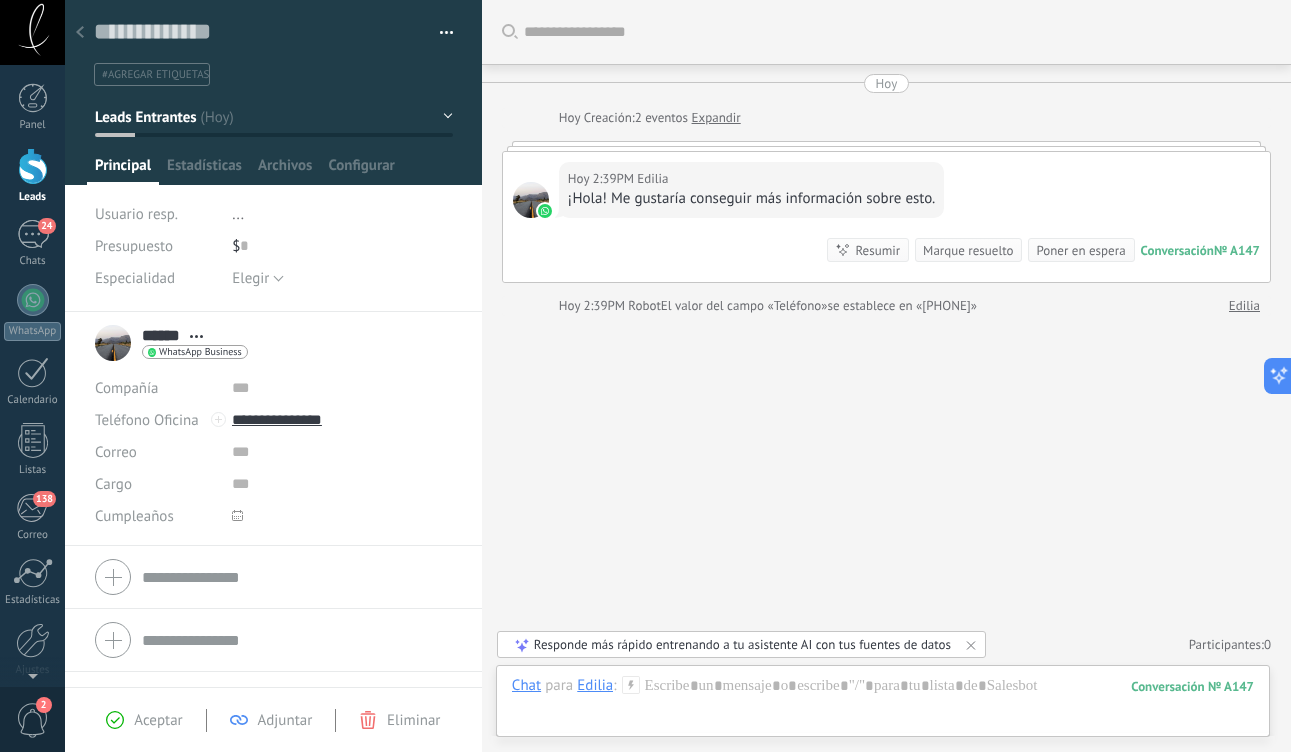 click on "Expandir" at bounding box center [716, 118] 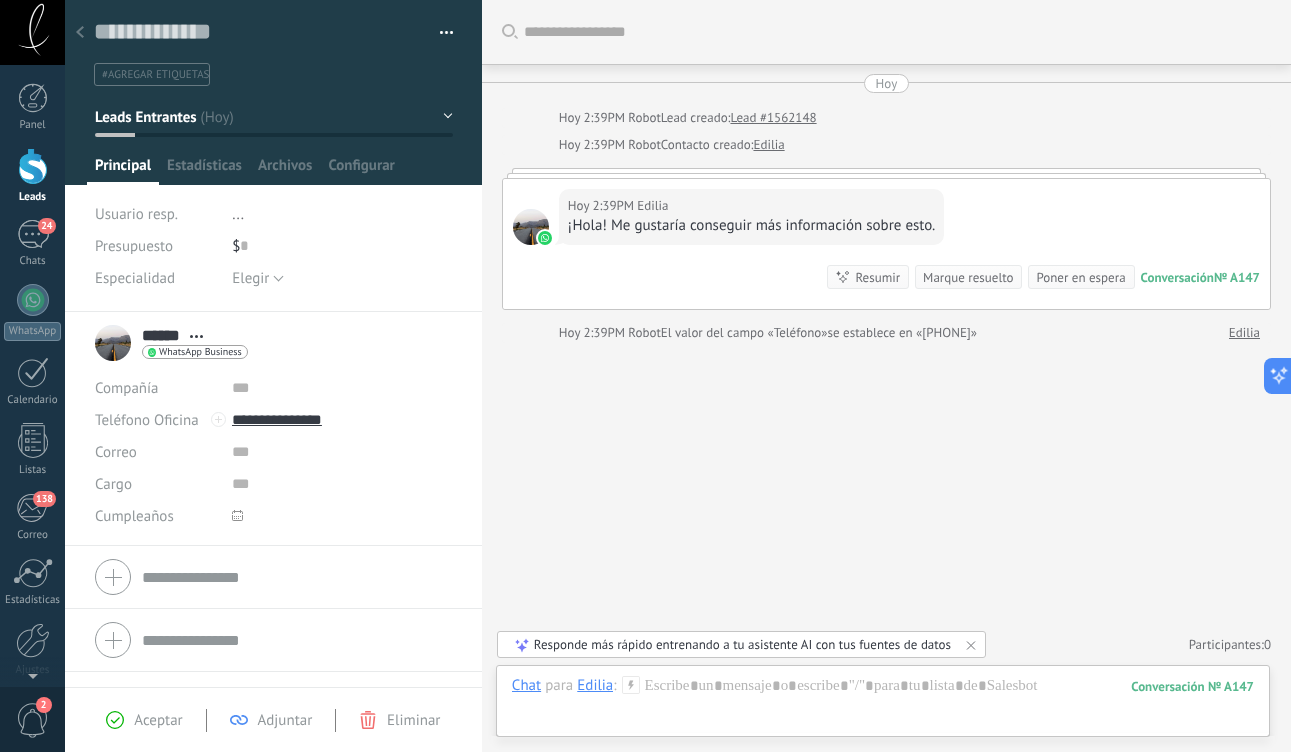 click on "Lead creado:" at bounding box center [696, 118] 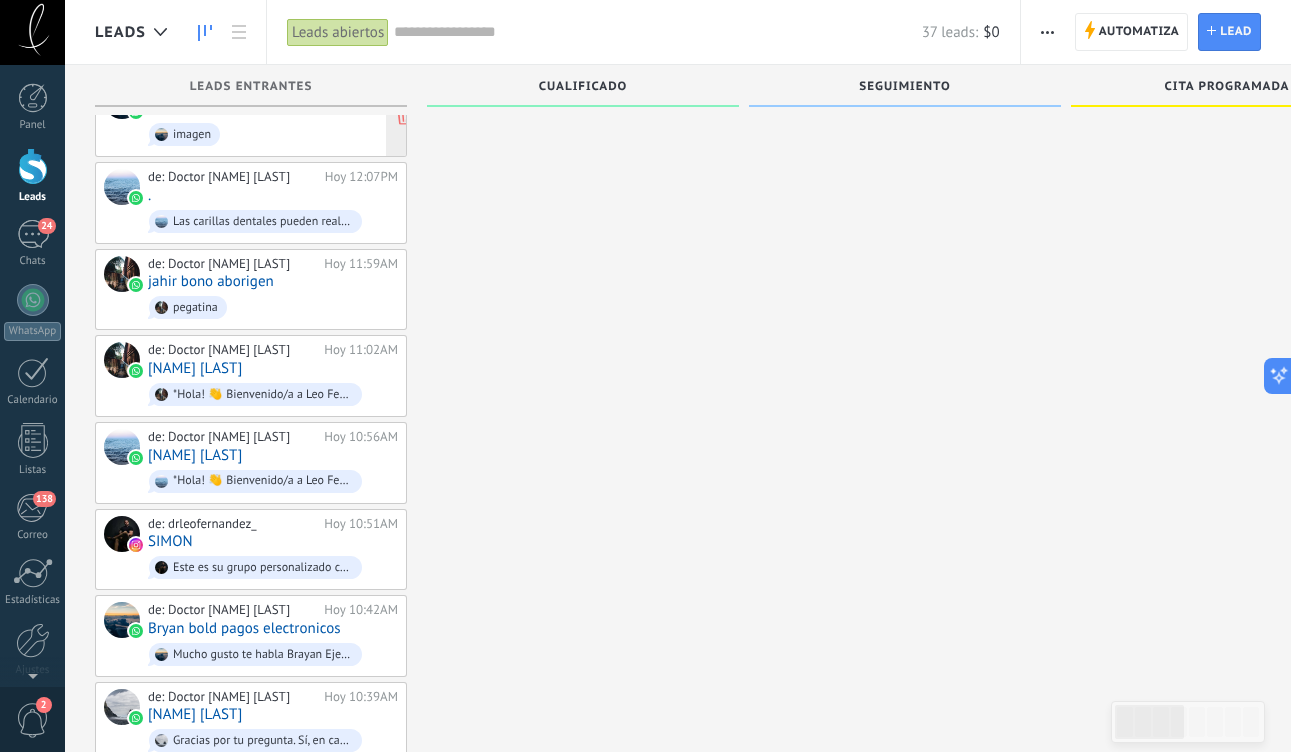 scroll, scrollTop: 147, scrollLeft: 0, axis: vertical 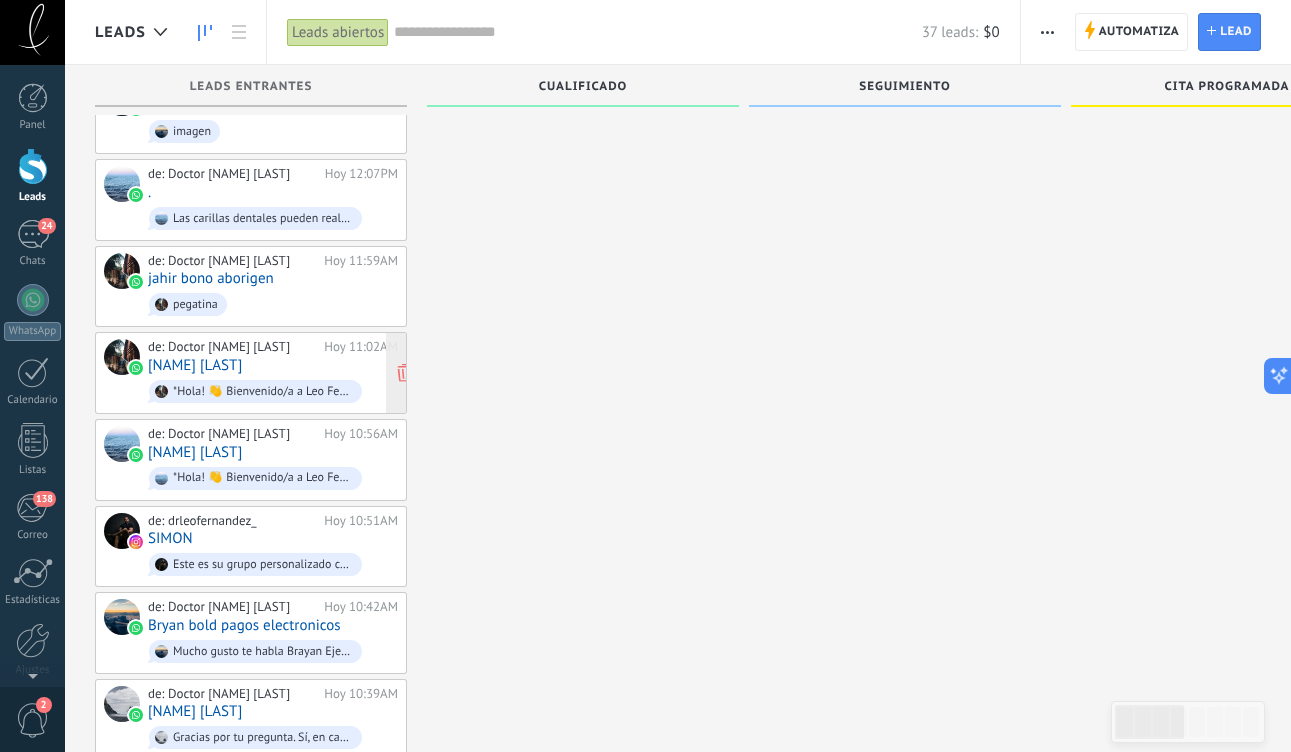 click on "[FIRST] [LAST]" at bounding box center [195, 365] 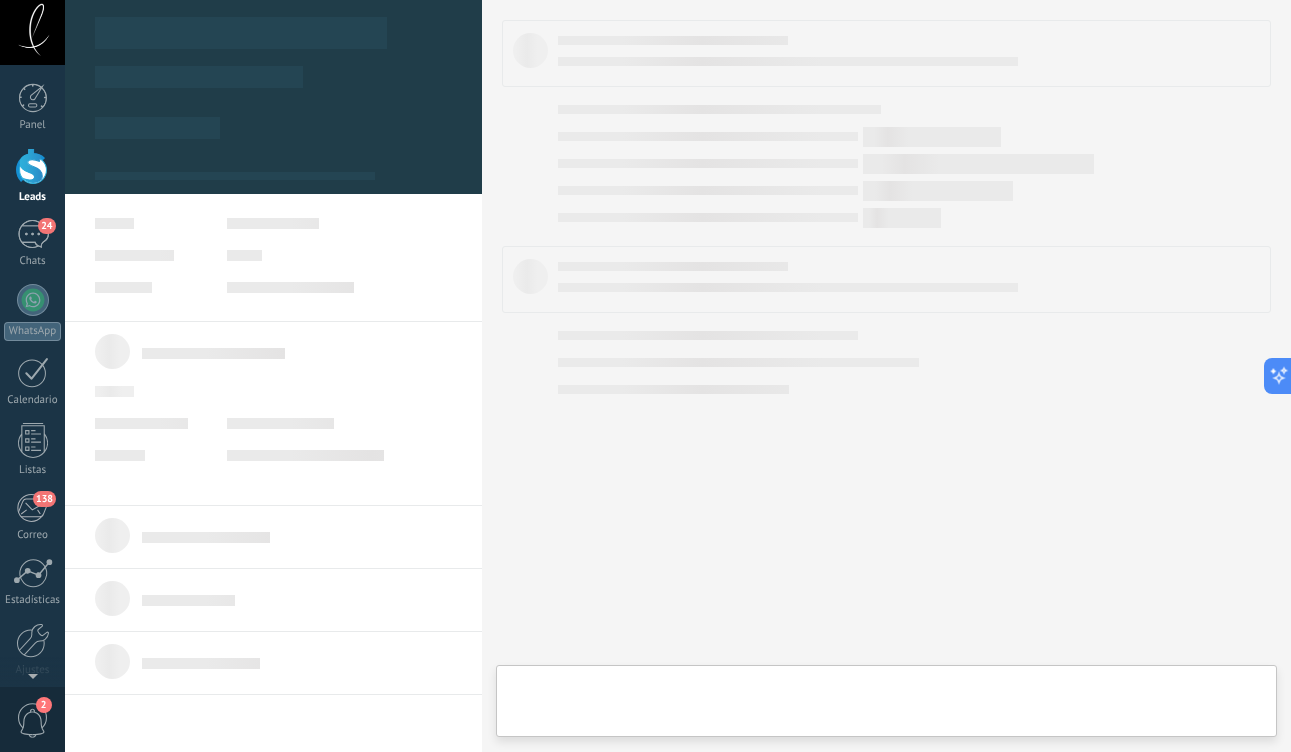 scroll, scrollTop: 0, scrollLeft: 0, axis: both 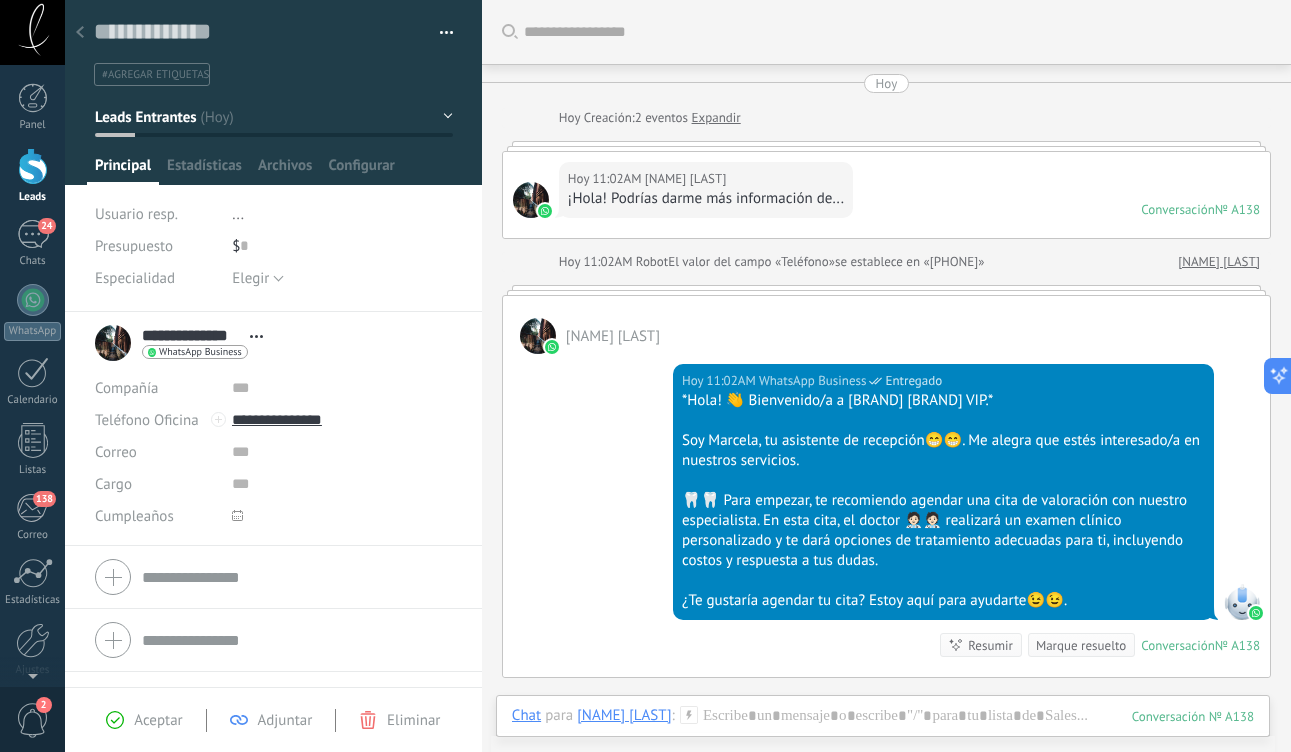 click at bounding box center (80, 33) 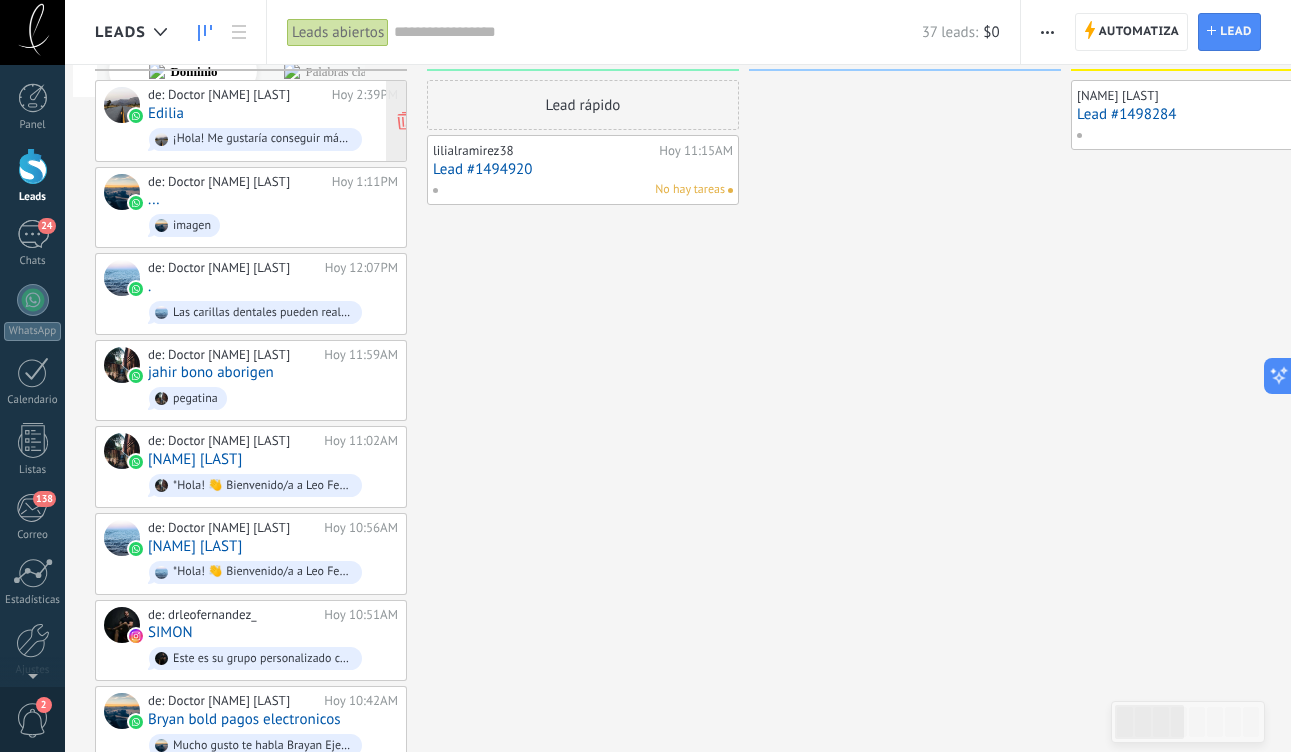 scroll, scrollTop: 0, scrollLeft: 0, axis: both 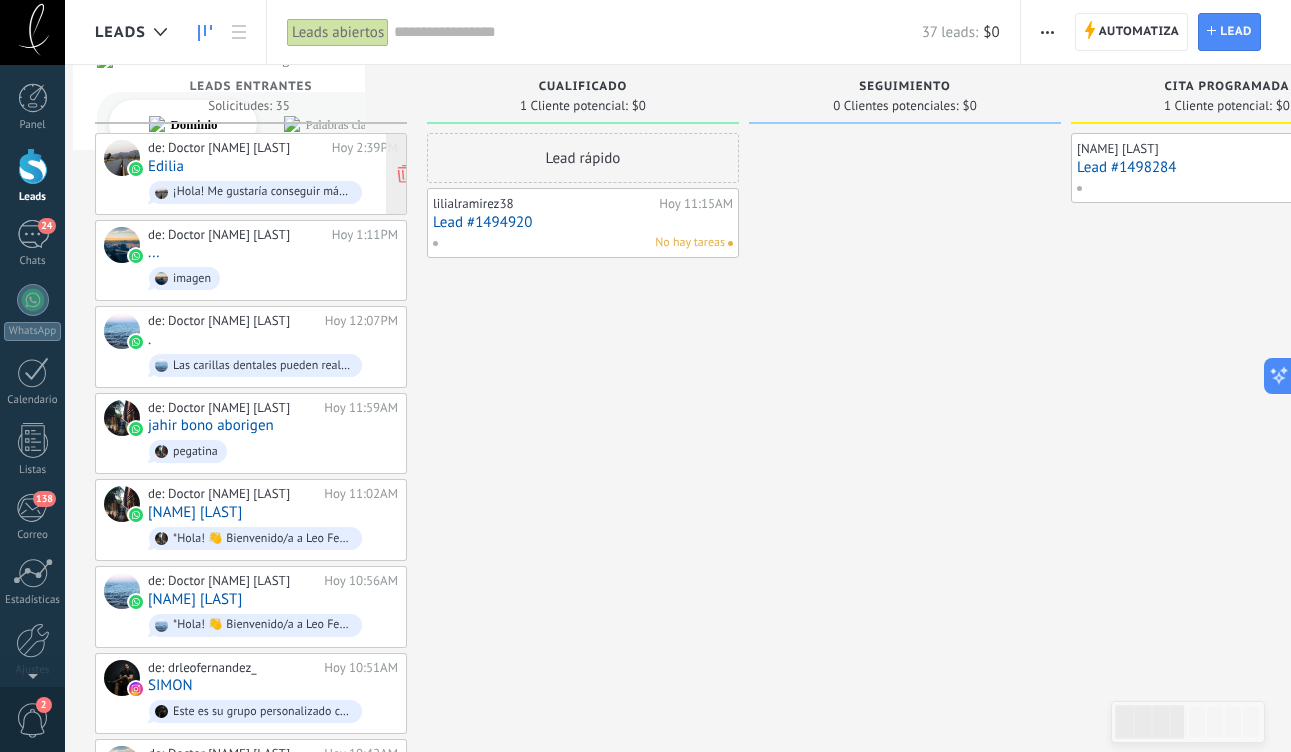 click on "de: Doctor Leo Fernández Hoy 2:39PM Edilia ¡Hola! Me gustaría conseguir más información sobre esto." at bounding box center [273, 174] 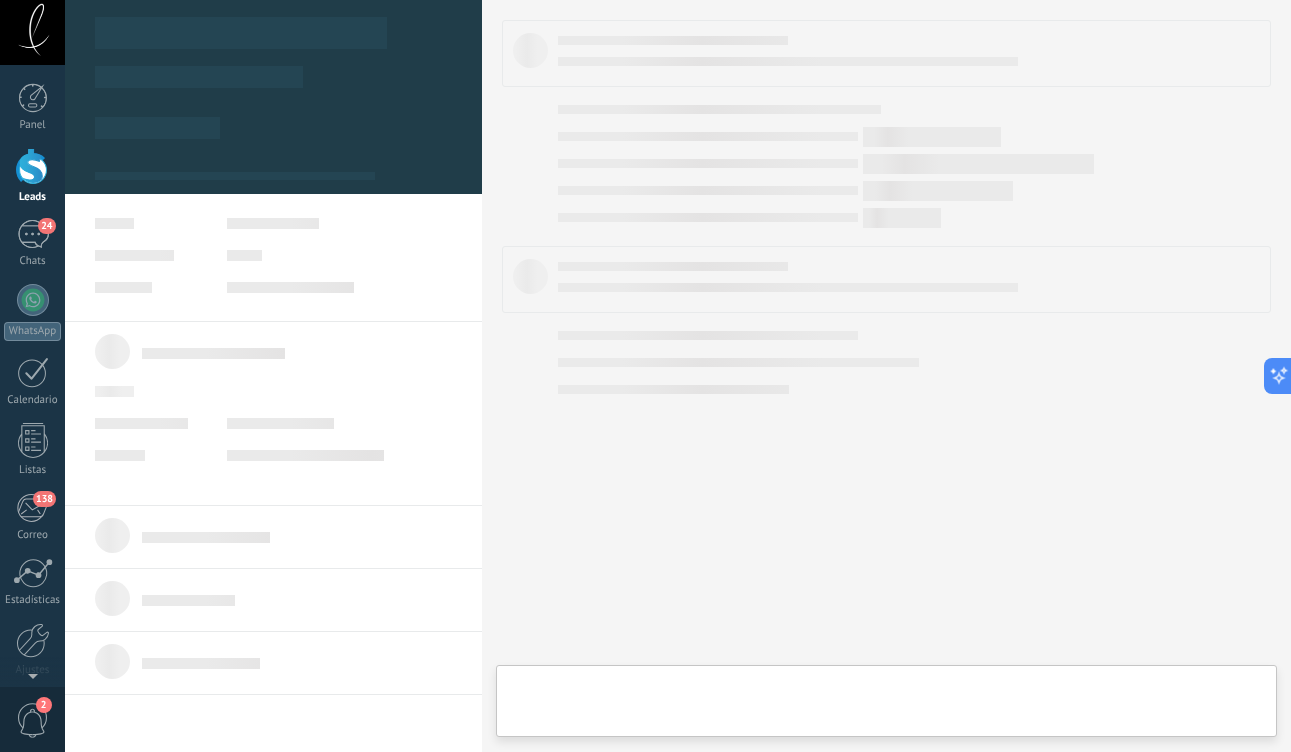 click at bounding box center (273, 179) 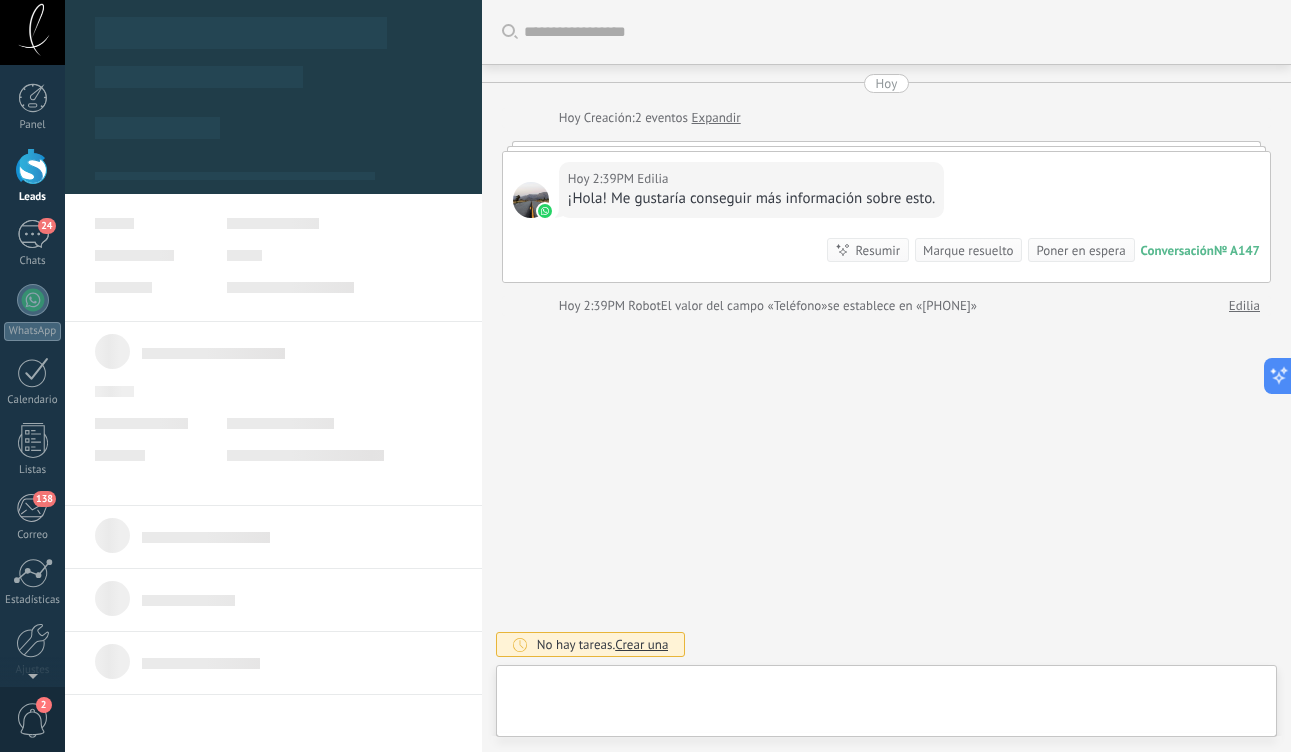 scroll, scrollTop: 30, scrollLeft: 0, axis: vertical 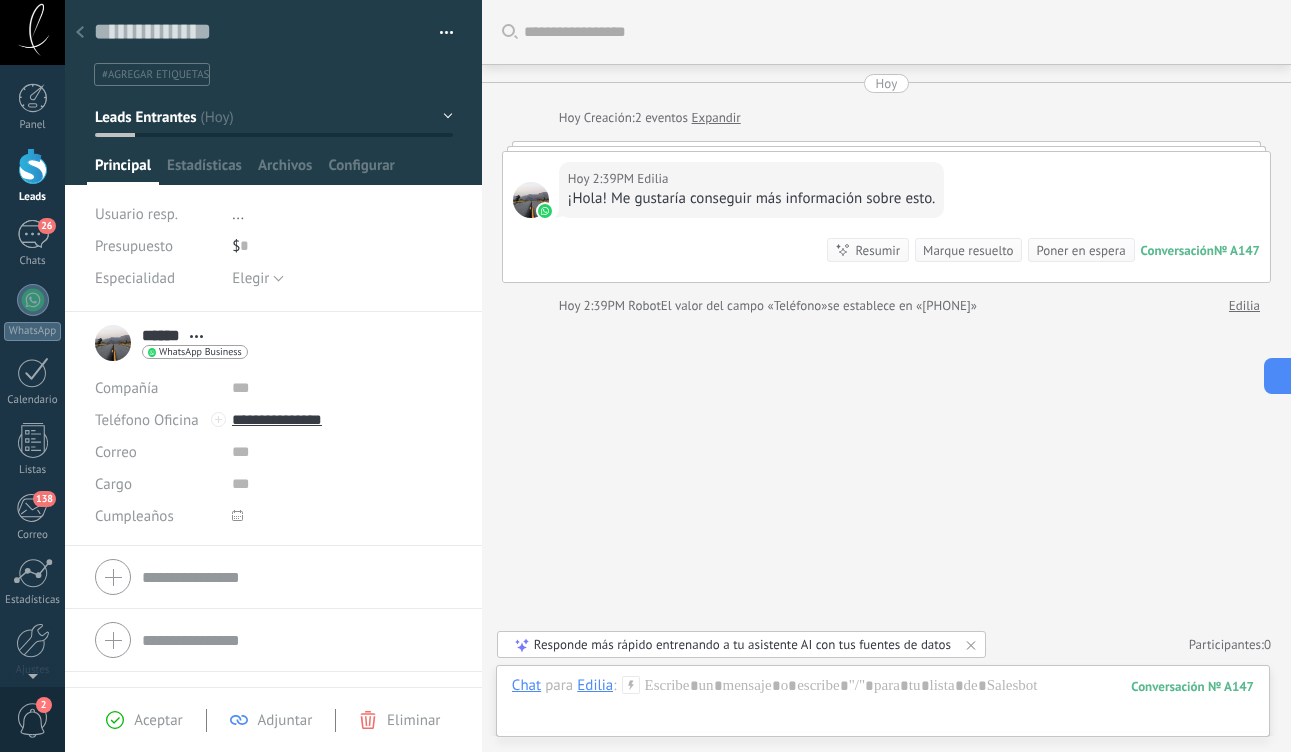 click at bounding box center [33, 166] 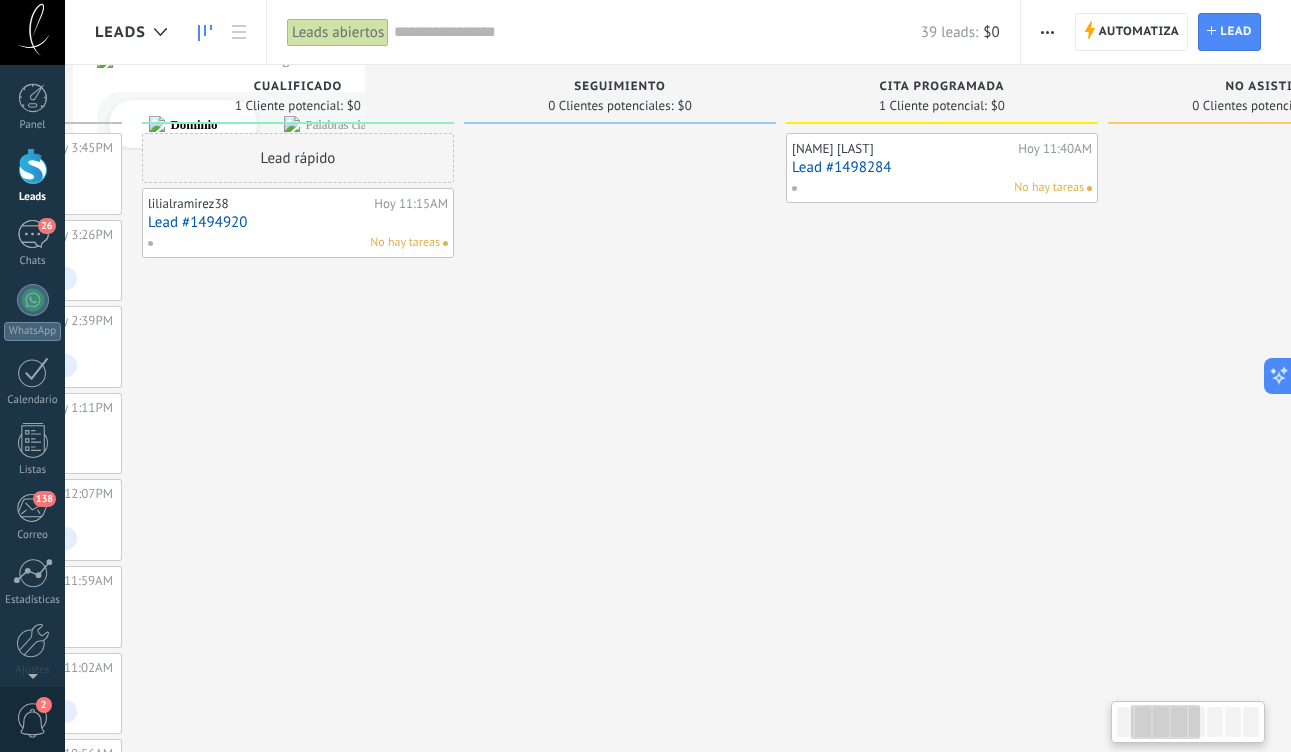 scroll, scrollTop: 0, scrollLeft: 288, axis: horizontal 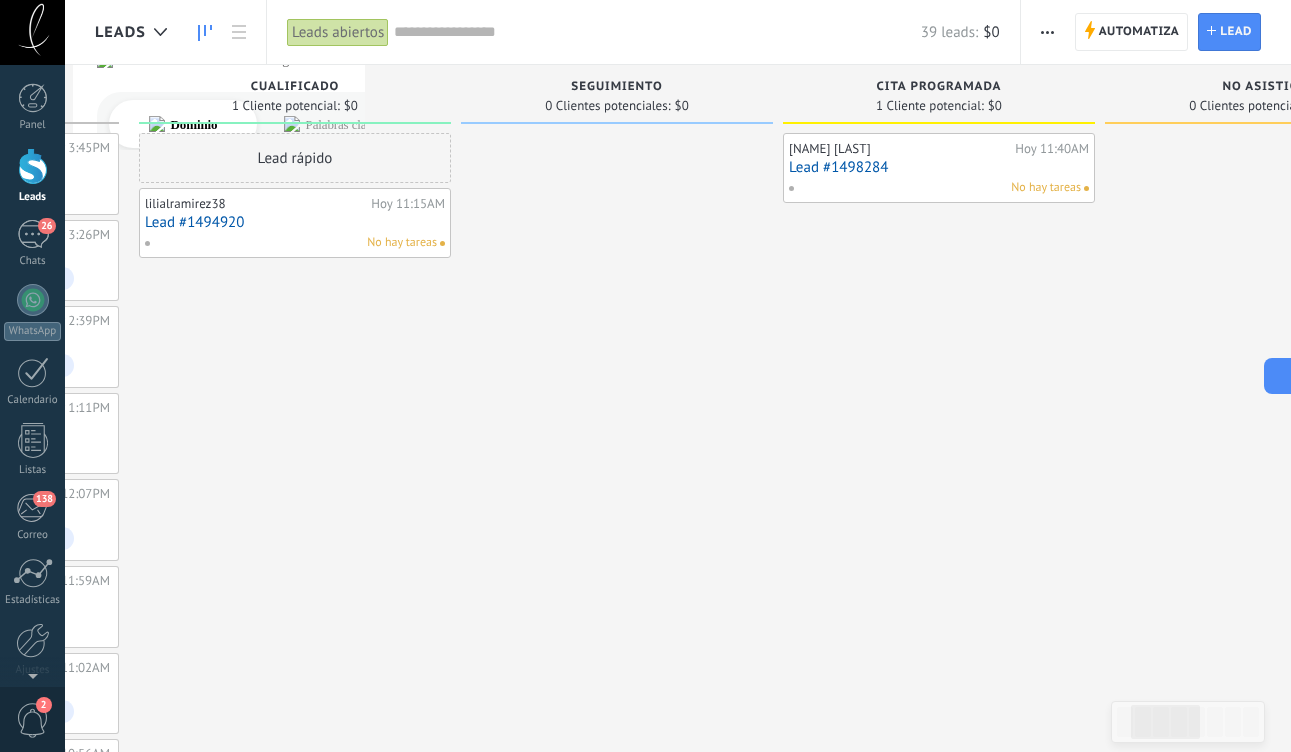 click on "Lead #1498284" at bounding box center [939, 167] 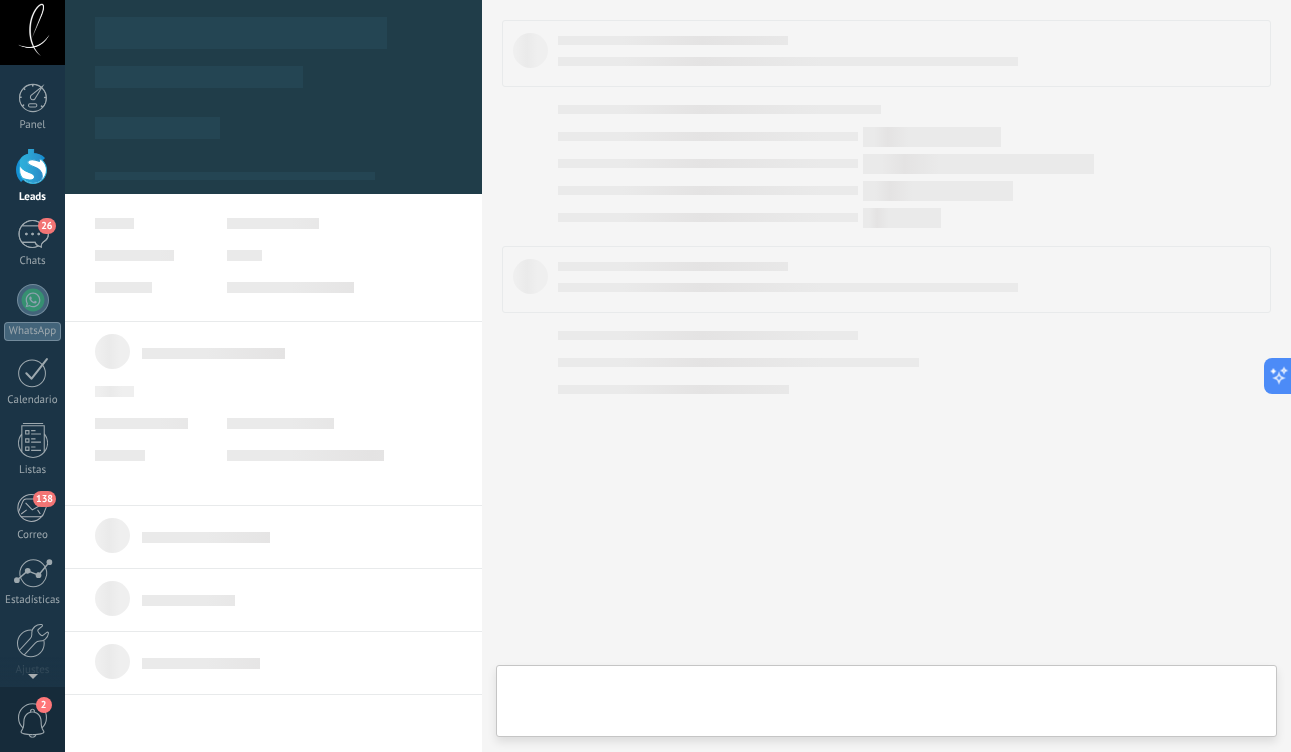type on "**********" 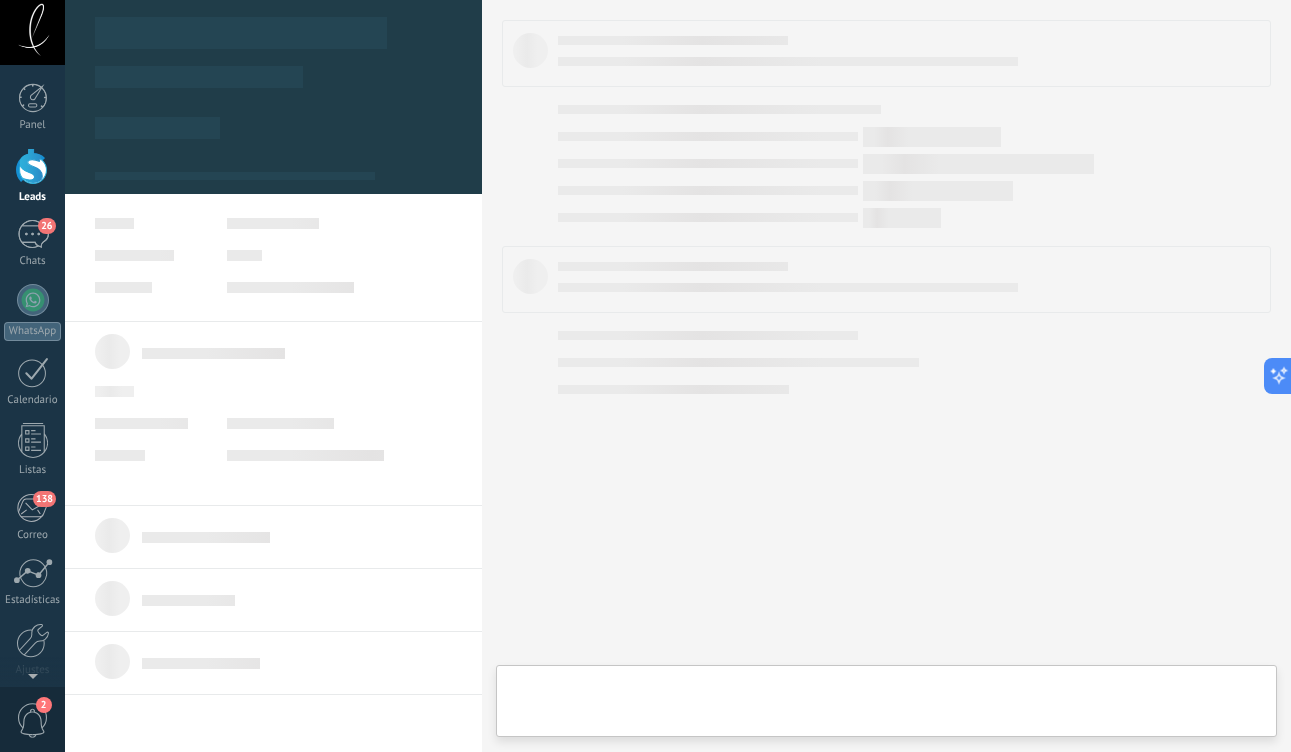 scroll, scrollTop: 30, scrollLeft: 0, axis: vertical 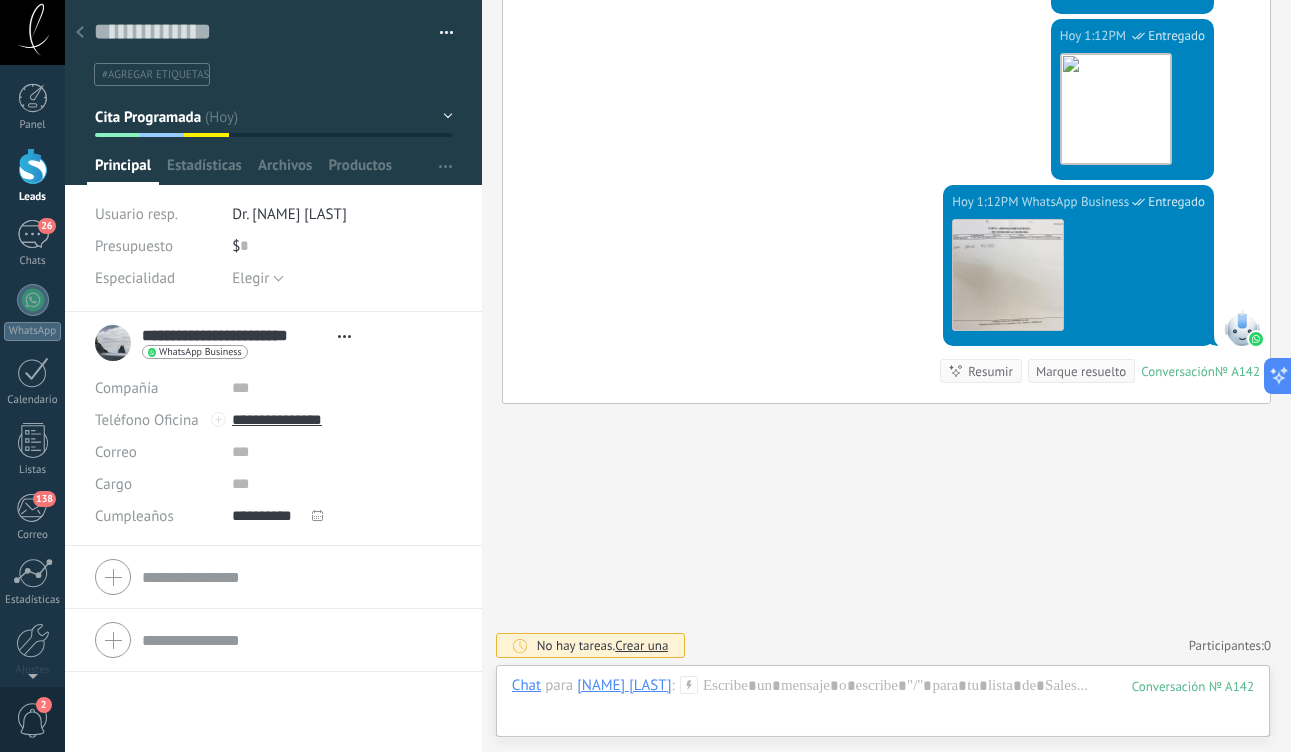 click at bounding box center [447, 36] 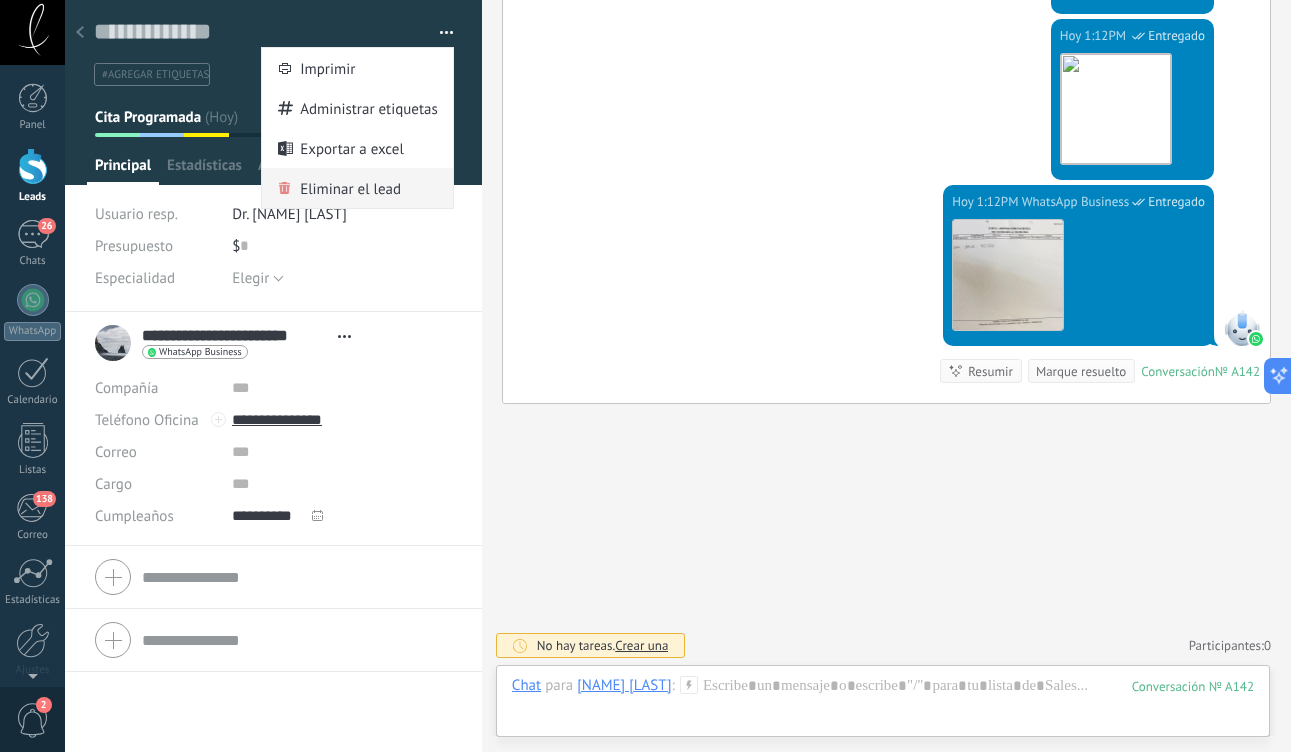 click on "Eliminar el lead" at bounding box center (357, 188) 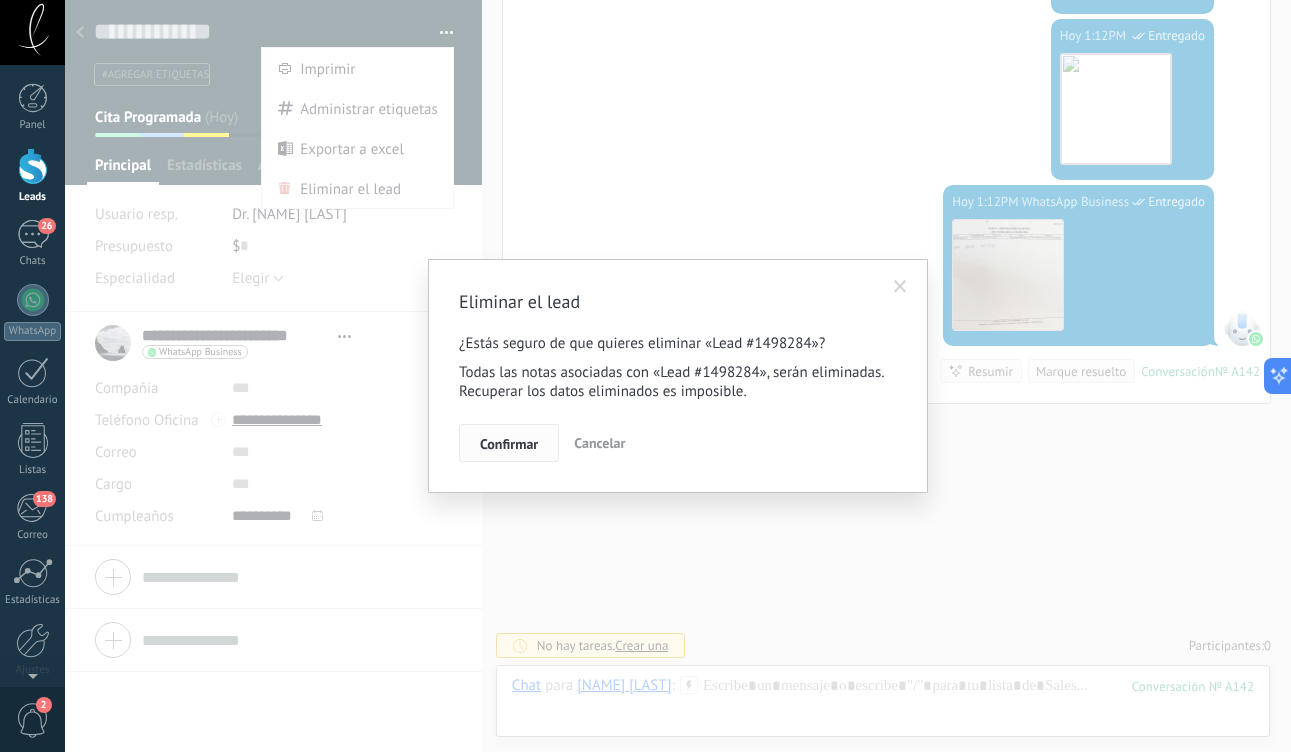 click on "Confirmar" at bounding box center [509, 444] 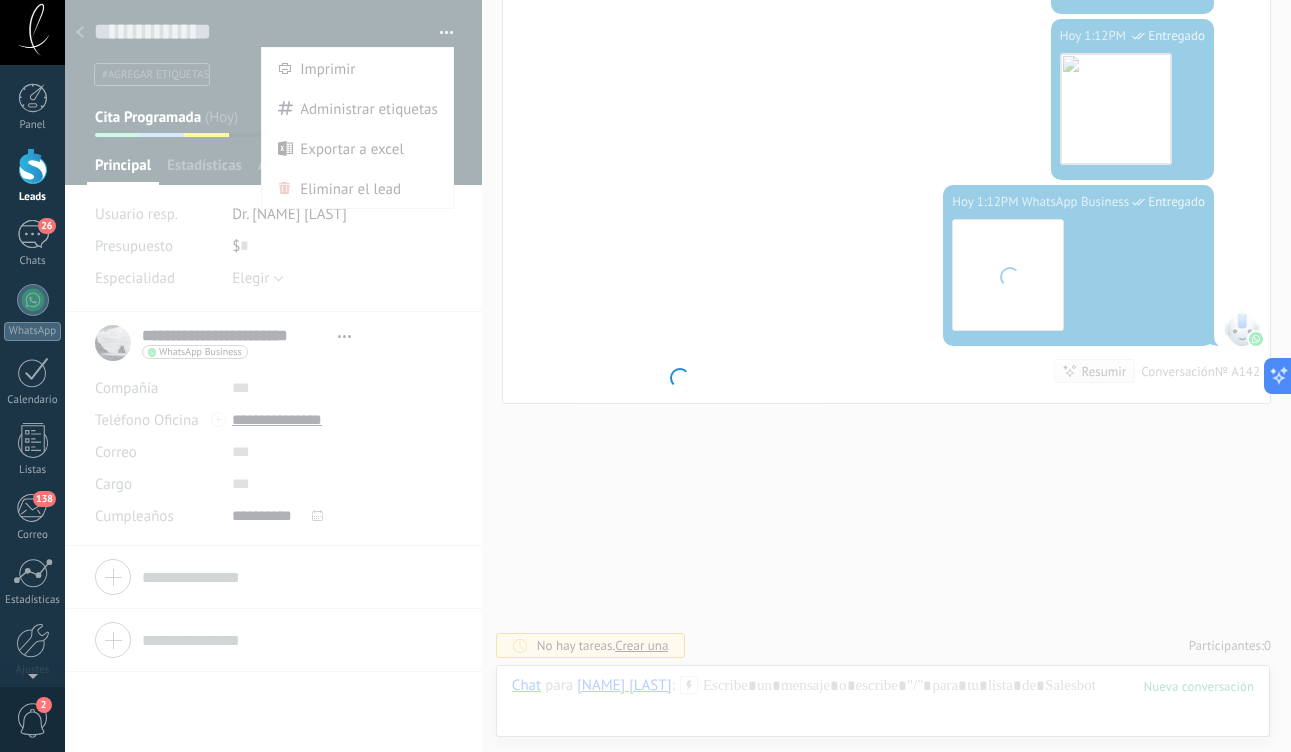 scroll, scrollTop: 1062, scrollLeft: 0, axis: vertical 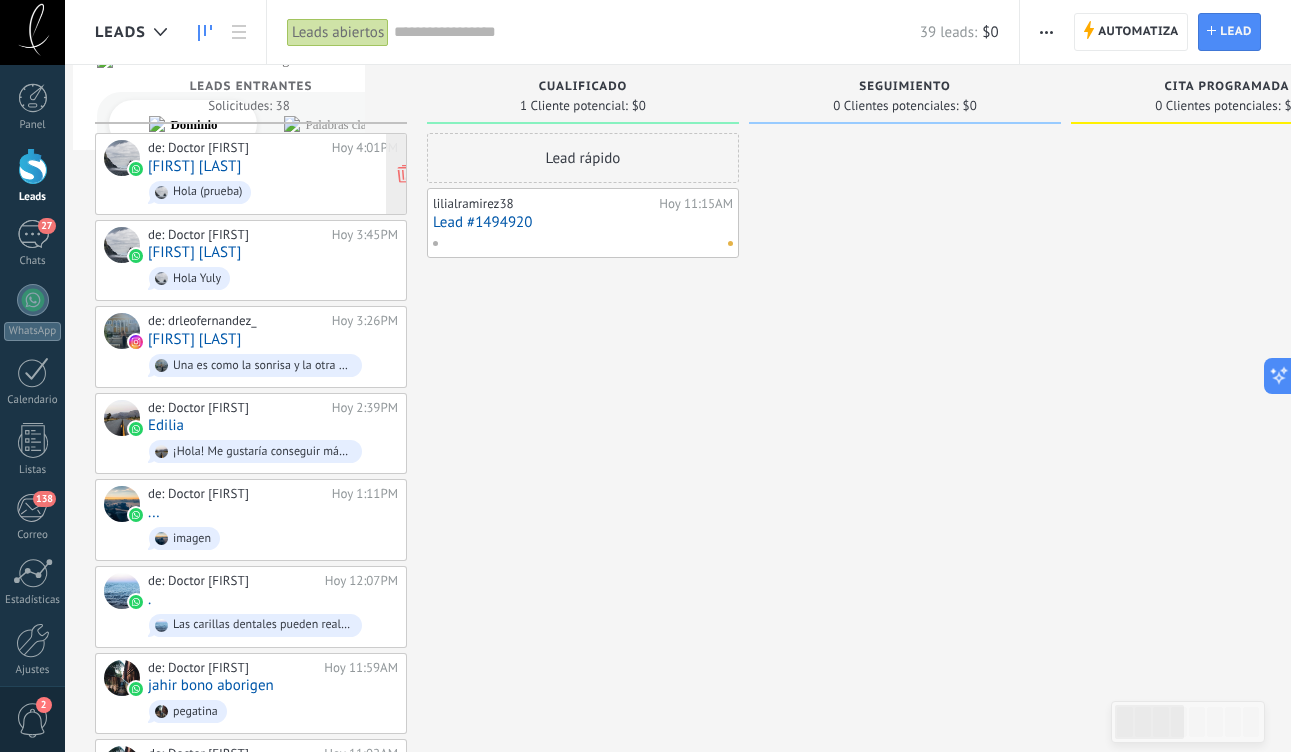 click on "[FIRST] [LAST]" at bounding box center (194, 166) 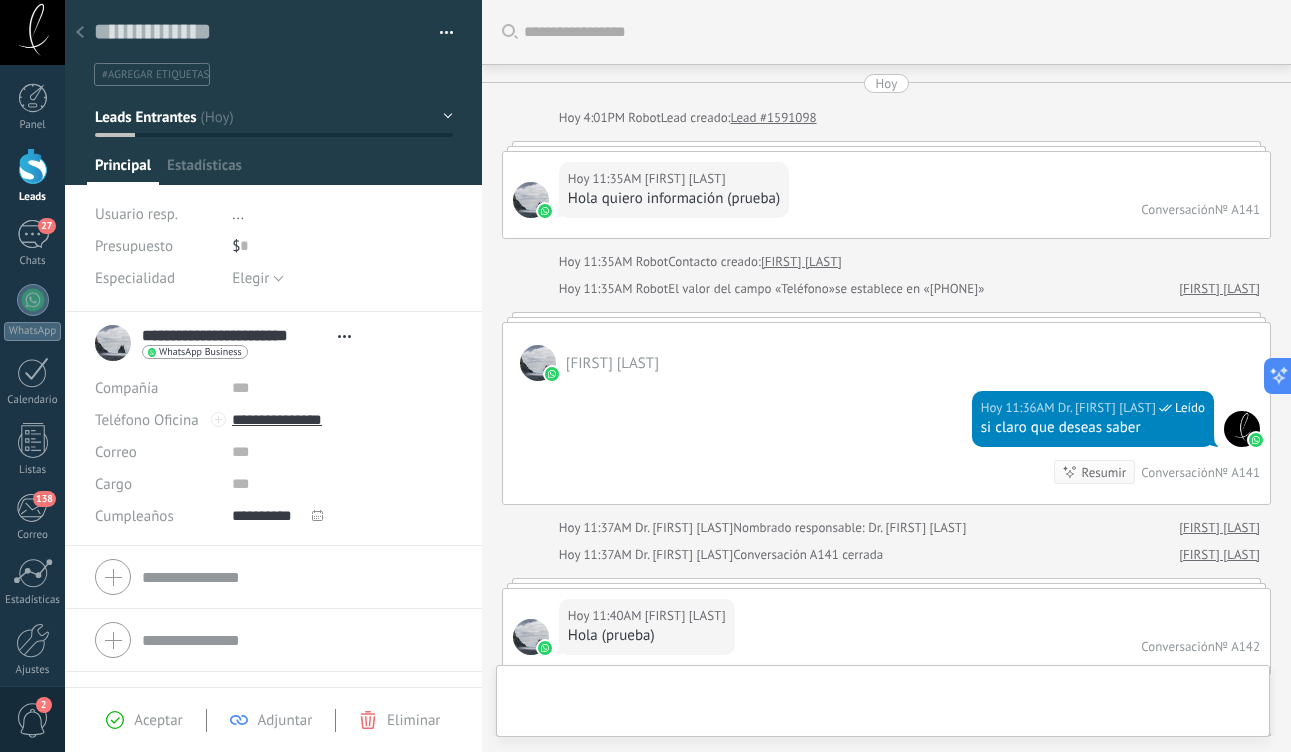 scroll, scrollTop: 30, scrollLeft: 0, axis: vertical 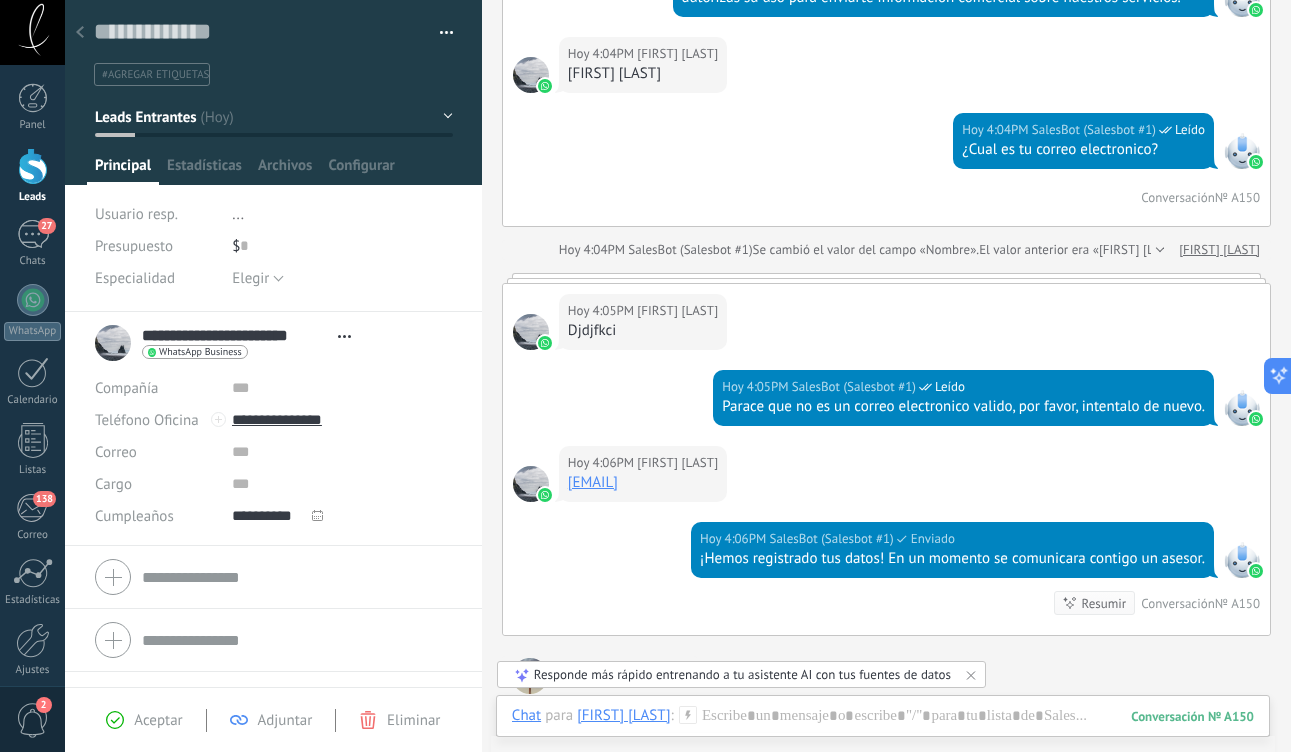 type on "**********" 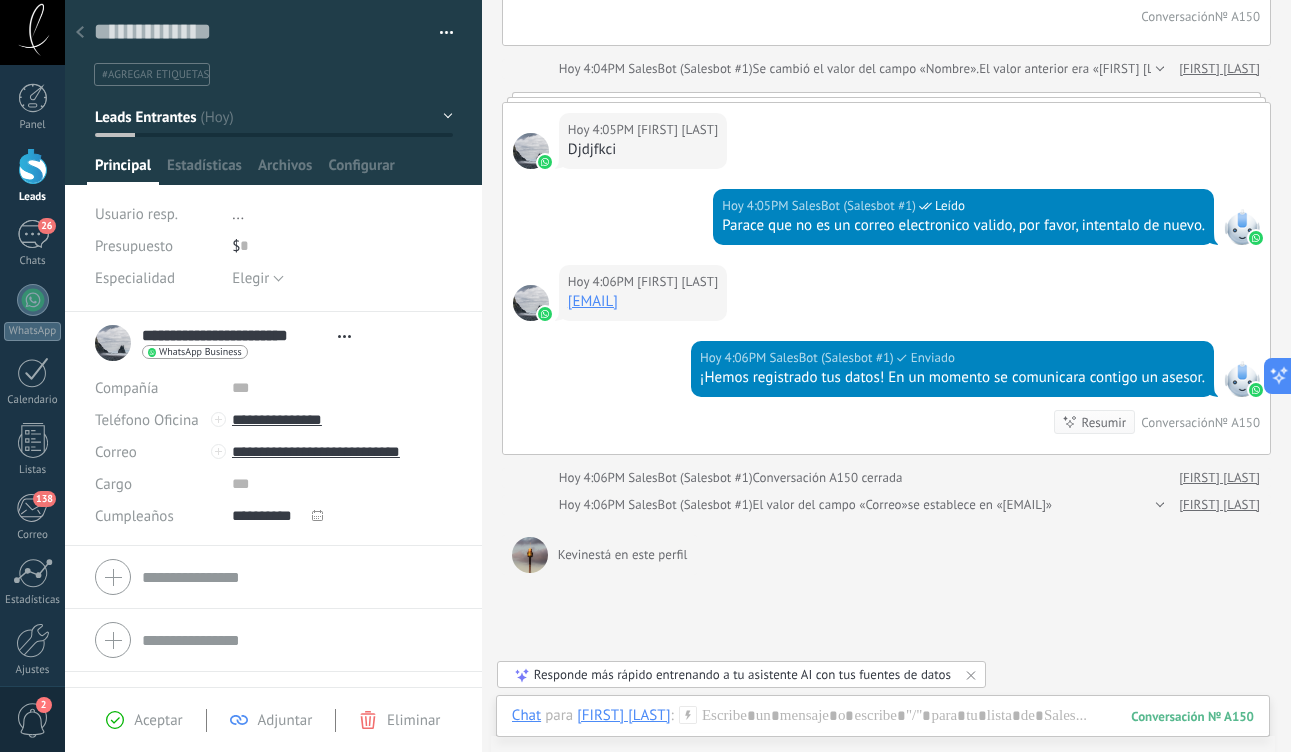 scroll, scrollTop: 3274, scrollLeft: 0, axis: vertical 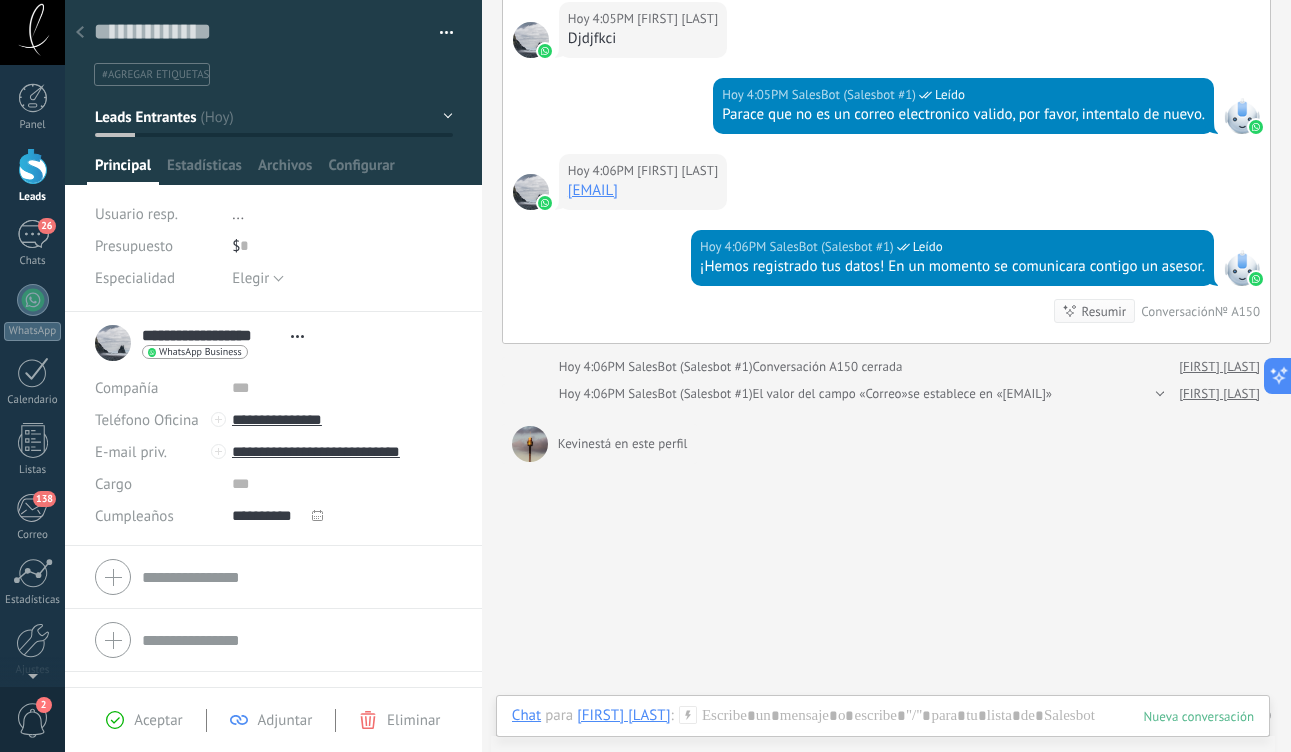 click on "Usuario resp." at bounding box center [156, 214] 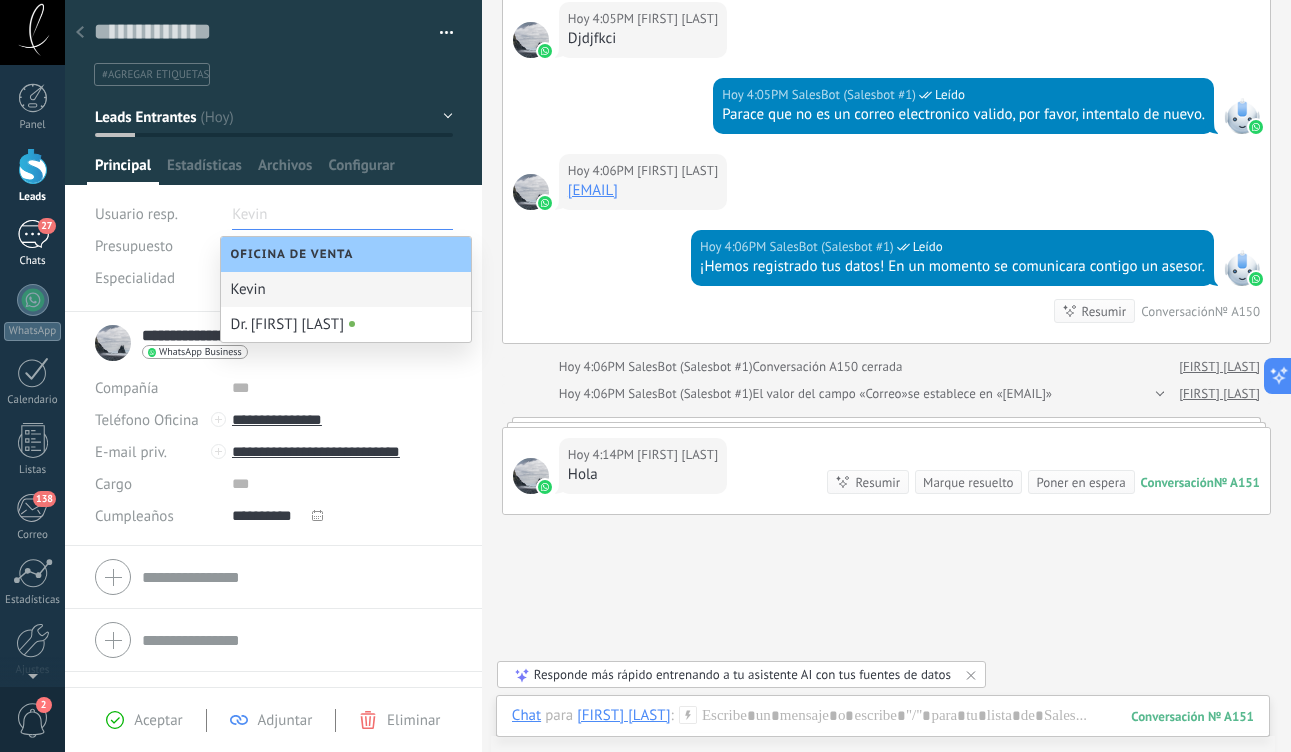 scroll, scrollTop: 3390, scrollLeft: 0, axis: vertical 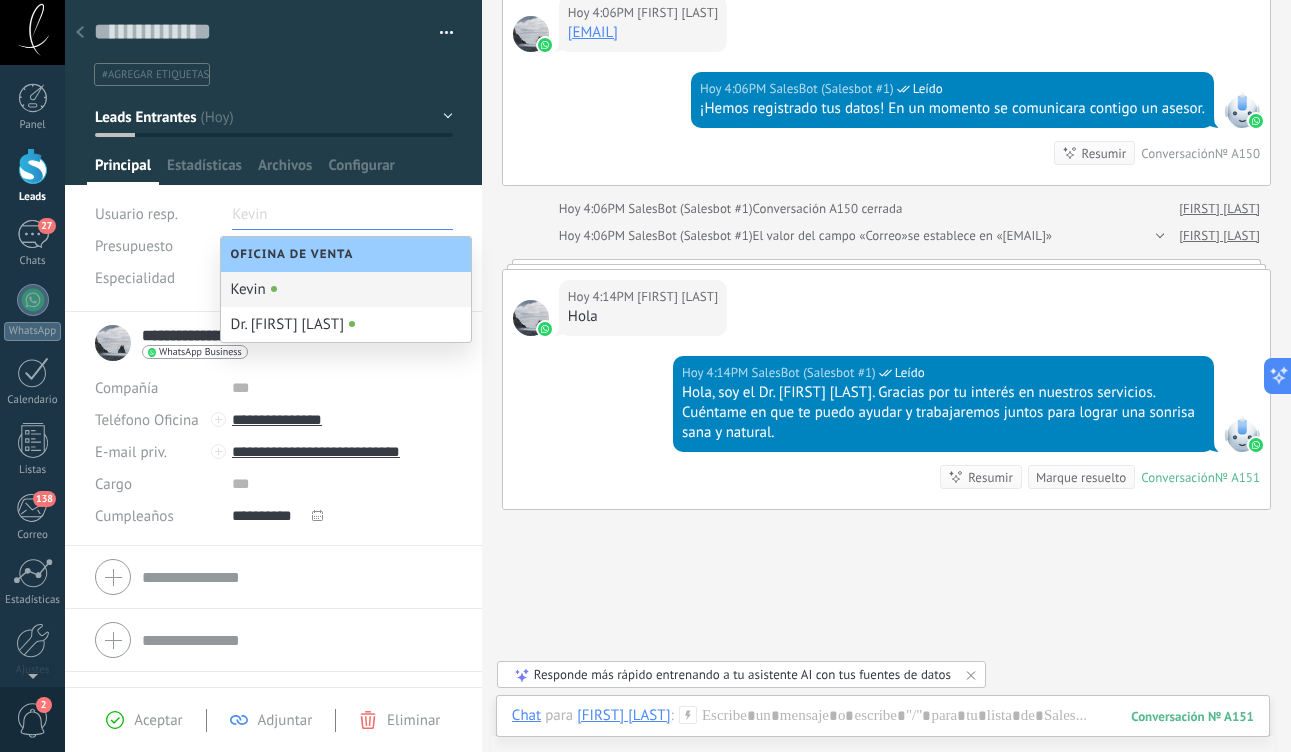 click at bounding box center (33, 166) 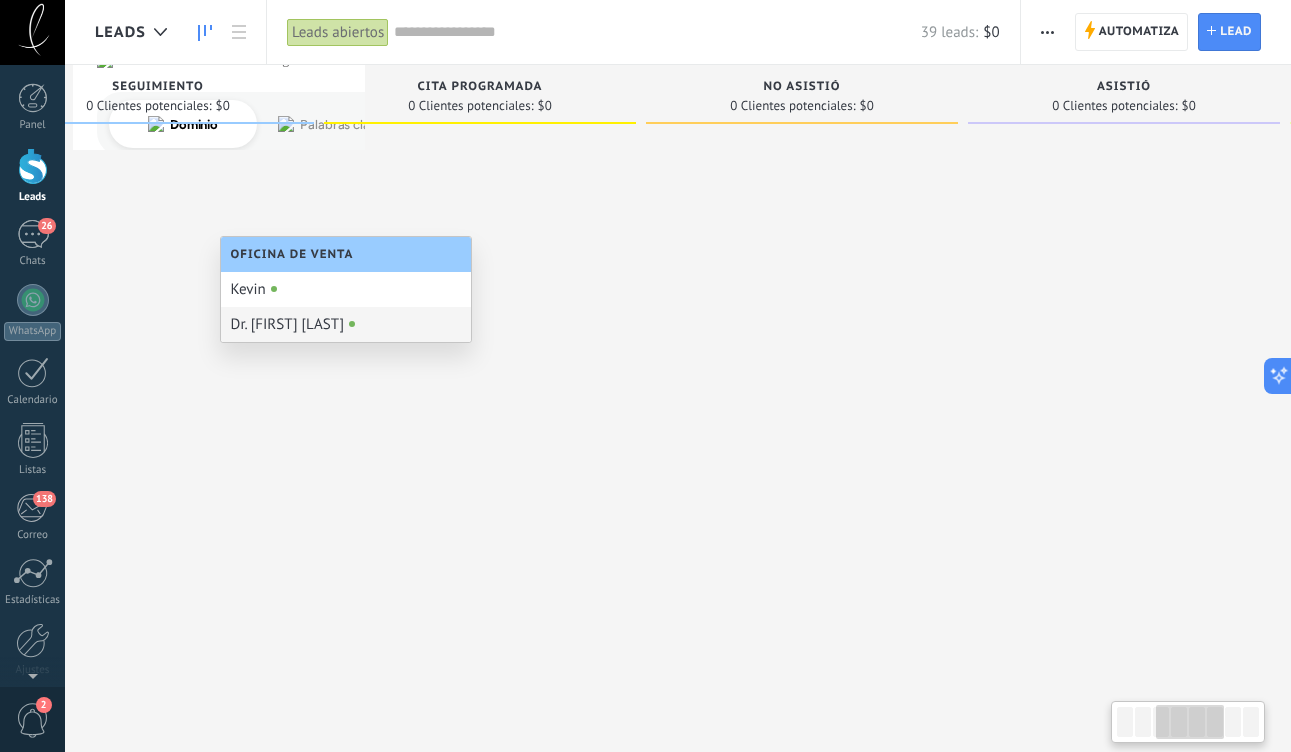 scroll, scrollTop: 0, scrollLeft: 770, axis: horizontal 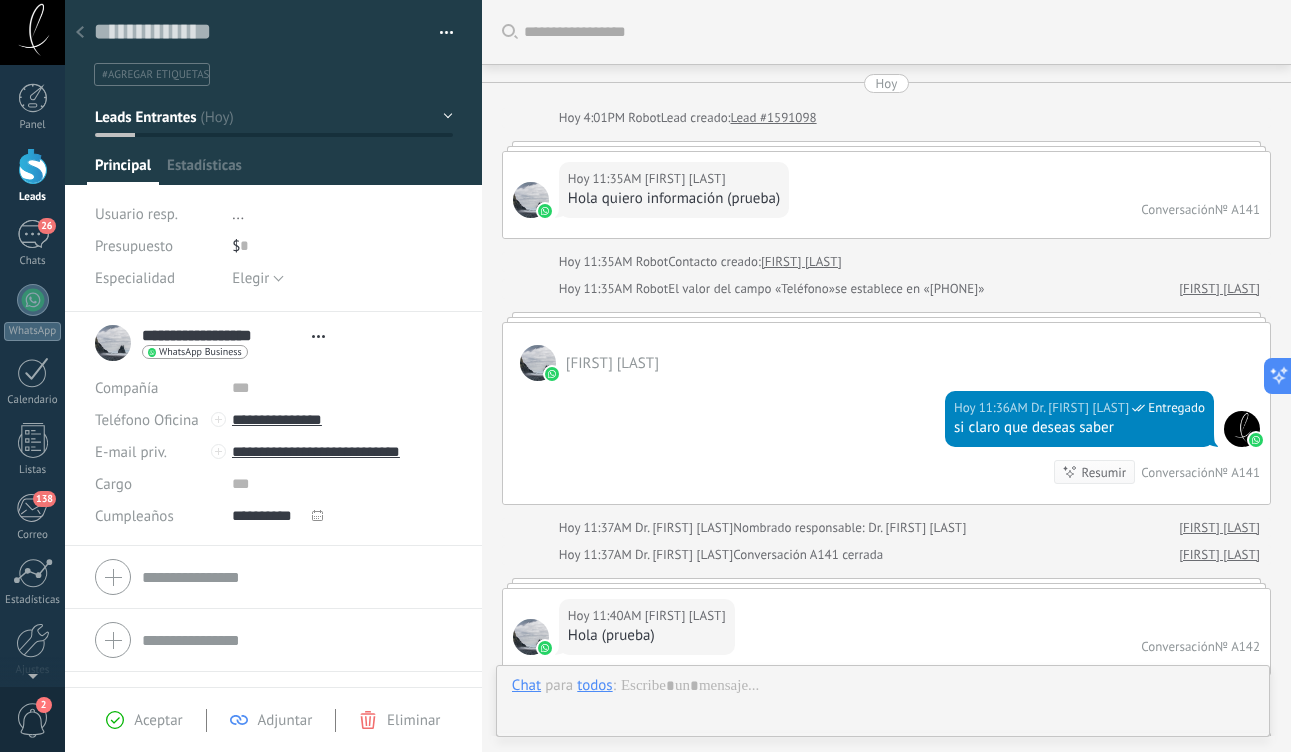 type on "**********" 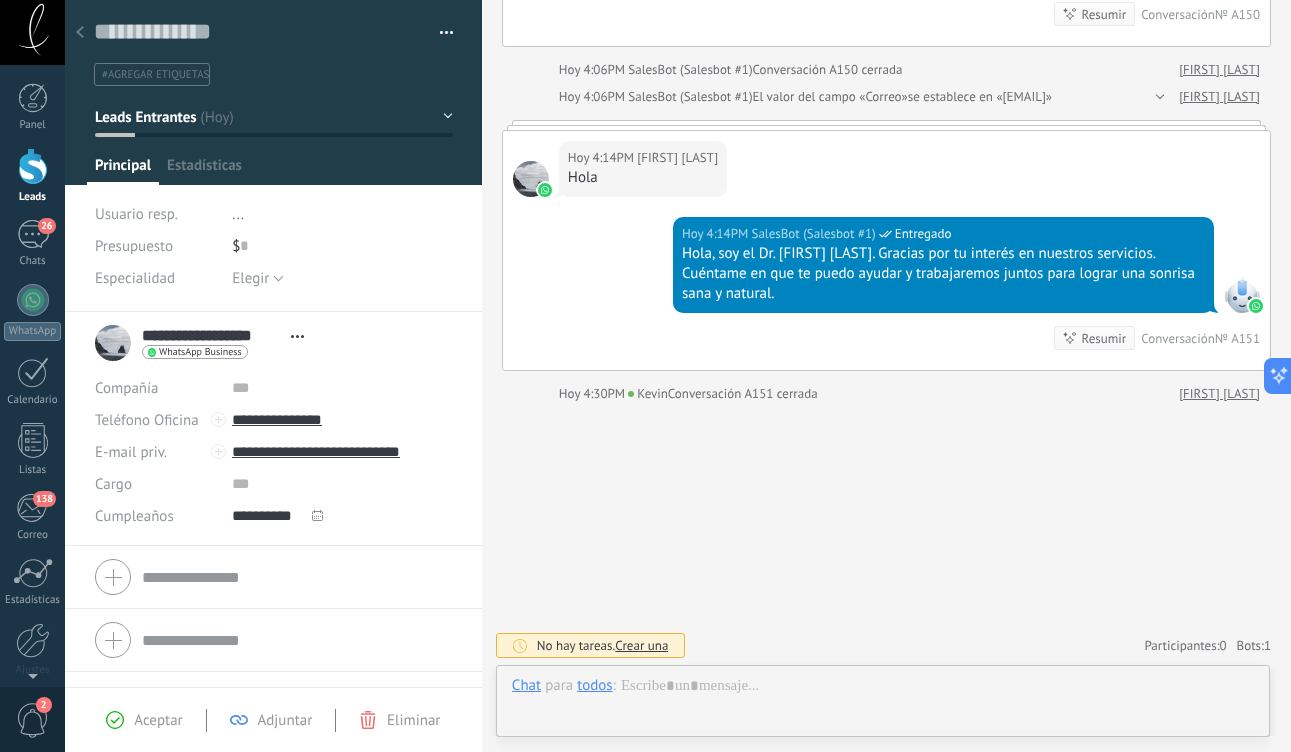 scroll, scrollTop: 3529, scrollLeft: 0, axis: vertical 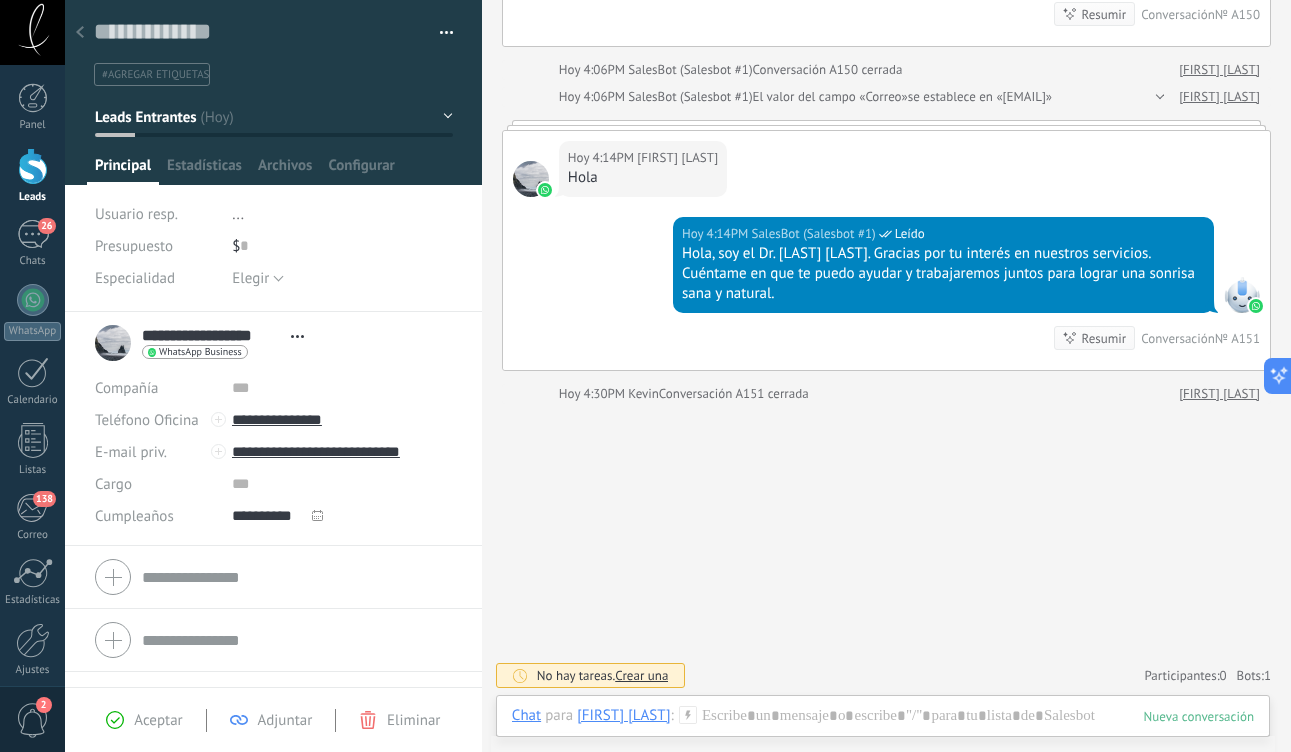 click 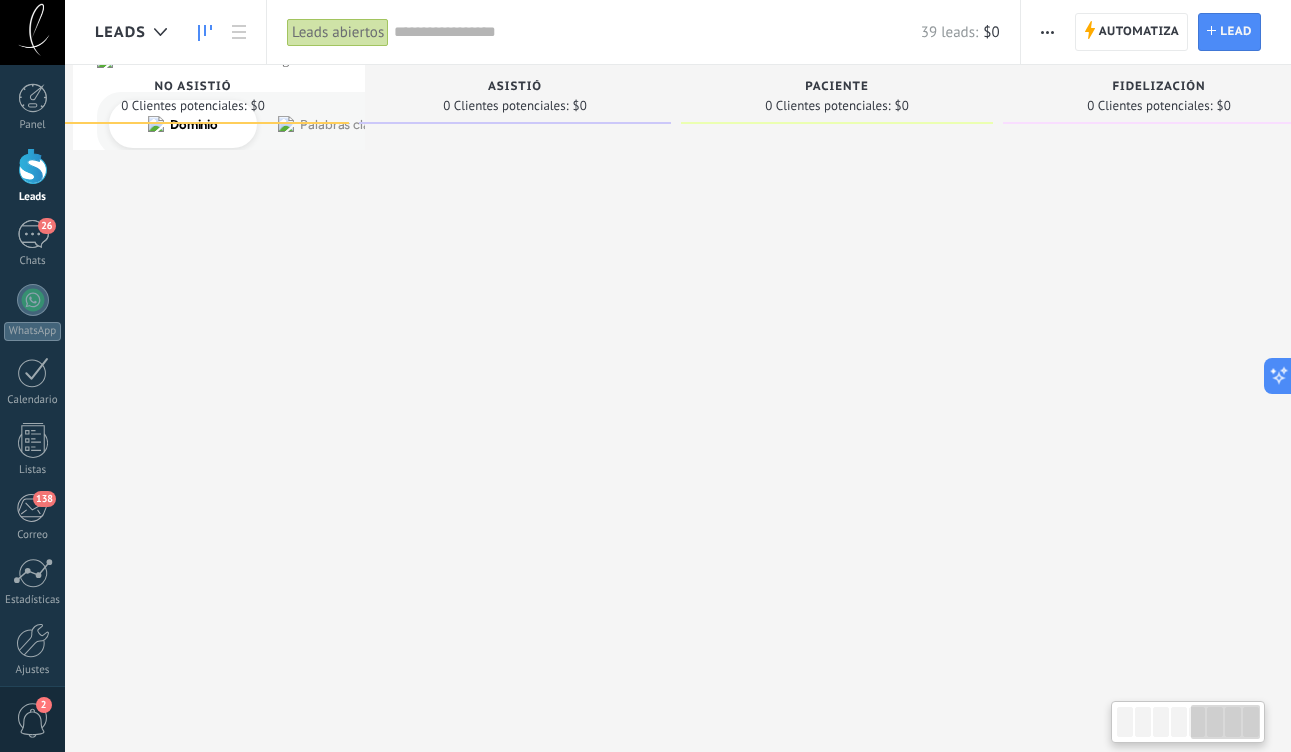 scroll, scrollTop: 0, scrollLeft: 1360, axis: horizontal 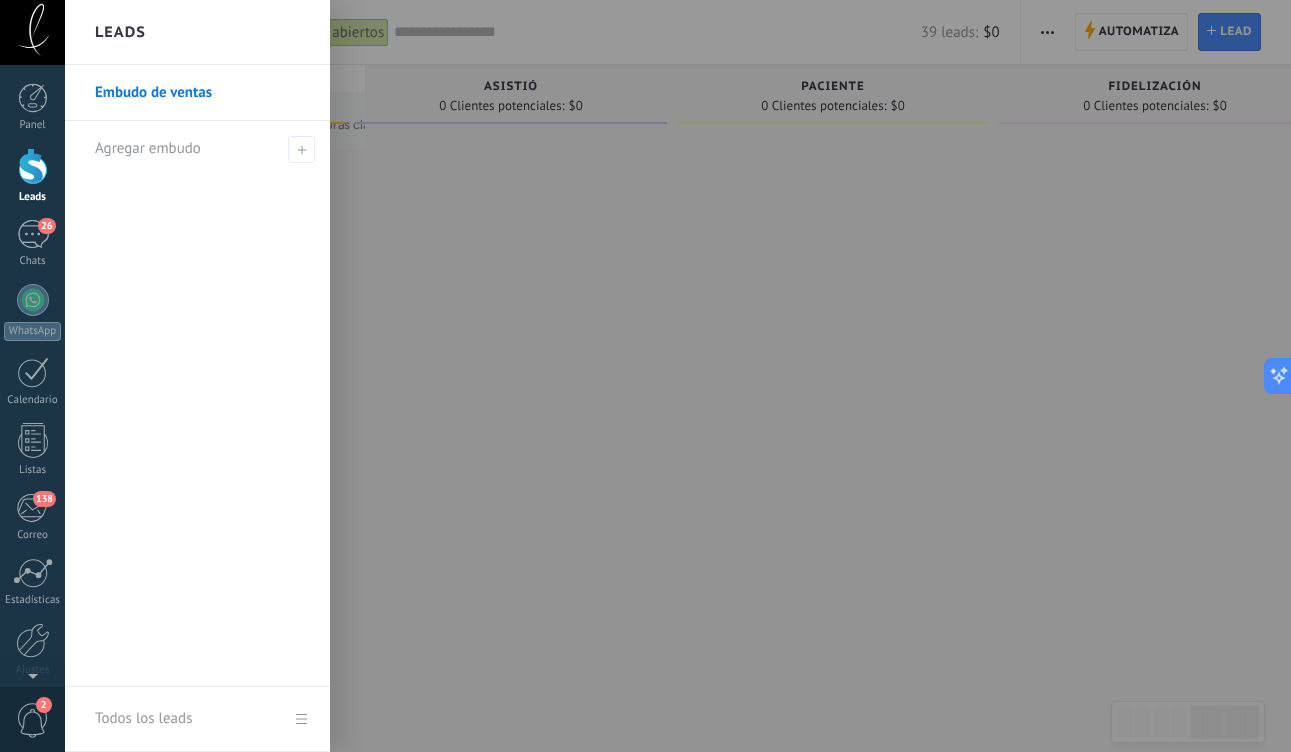 click at bounding box center (33, 166) 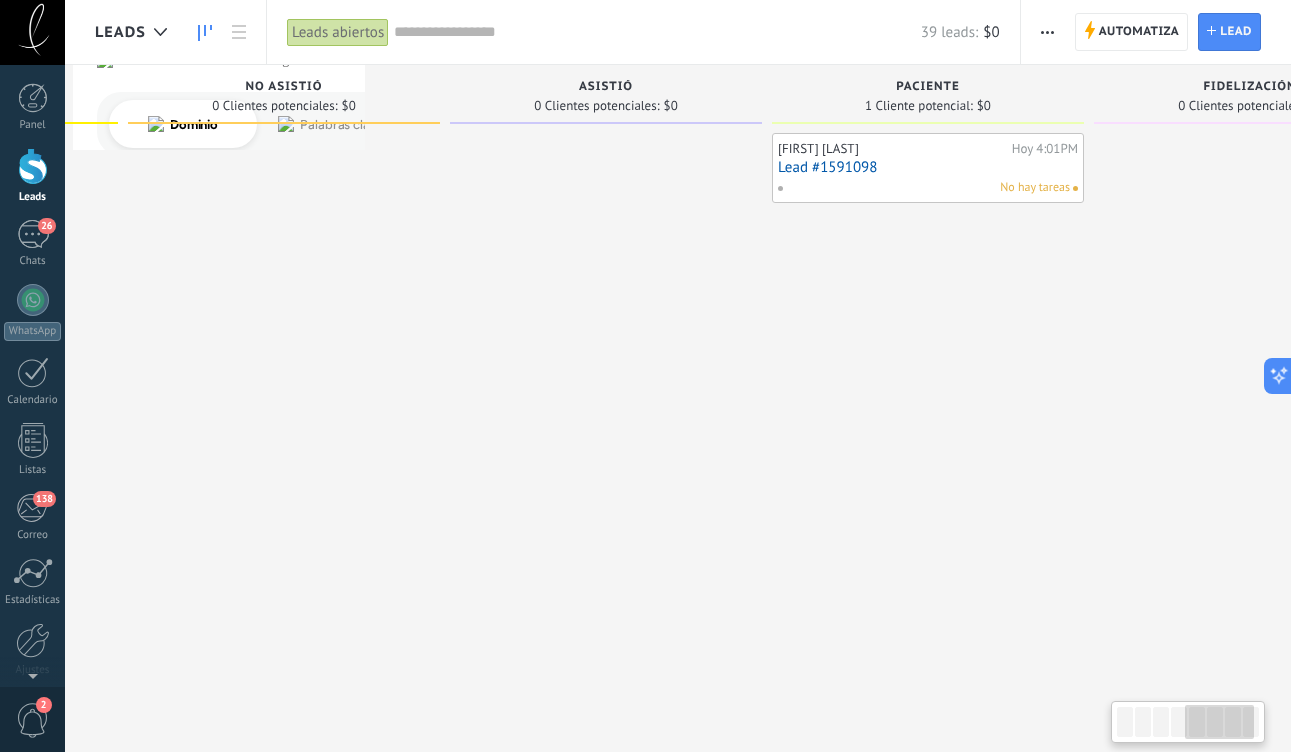 scroll, scrollTop: 0, scrollLeft: 1269, axis: horizontal 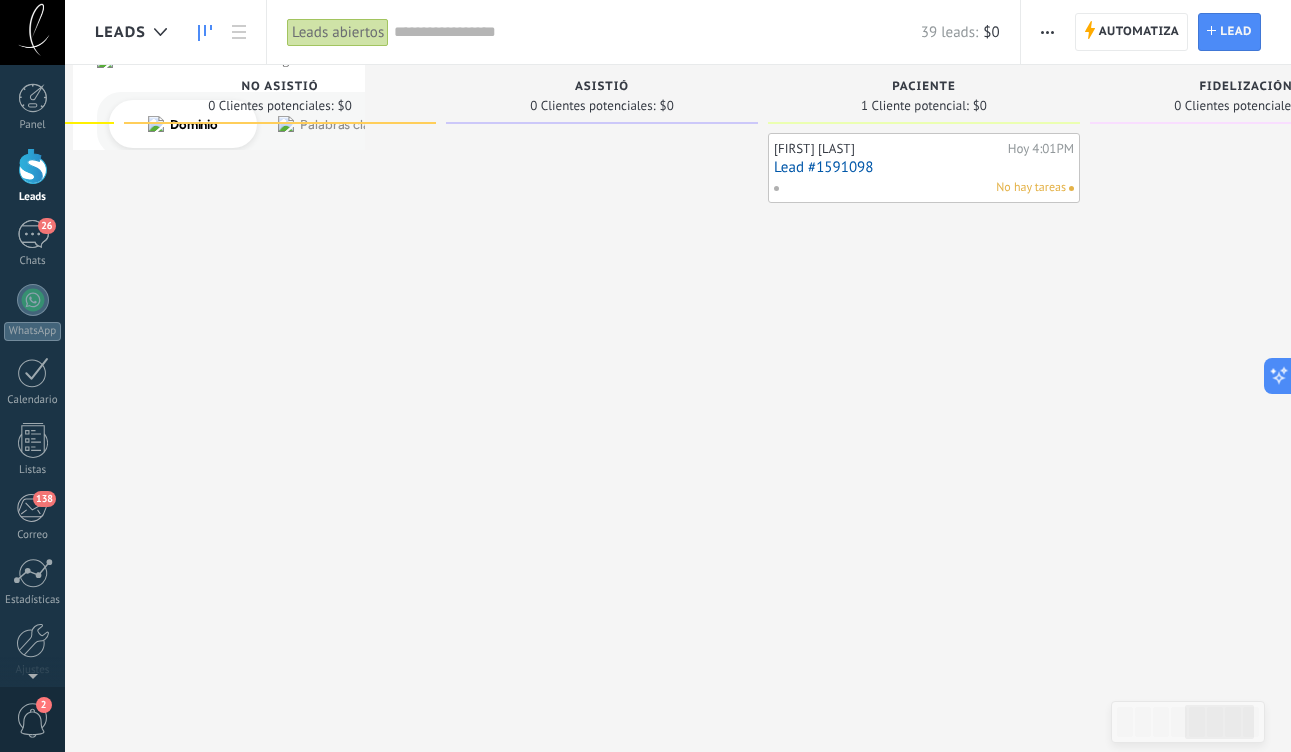 click on "Lead #1591098" at bounding box center (924, 167) 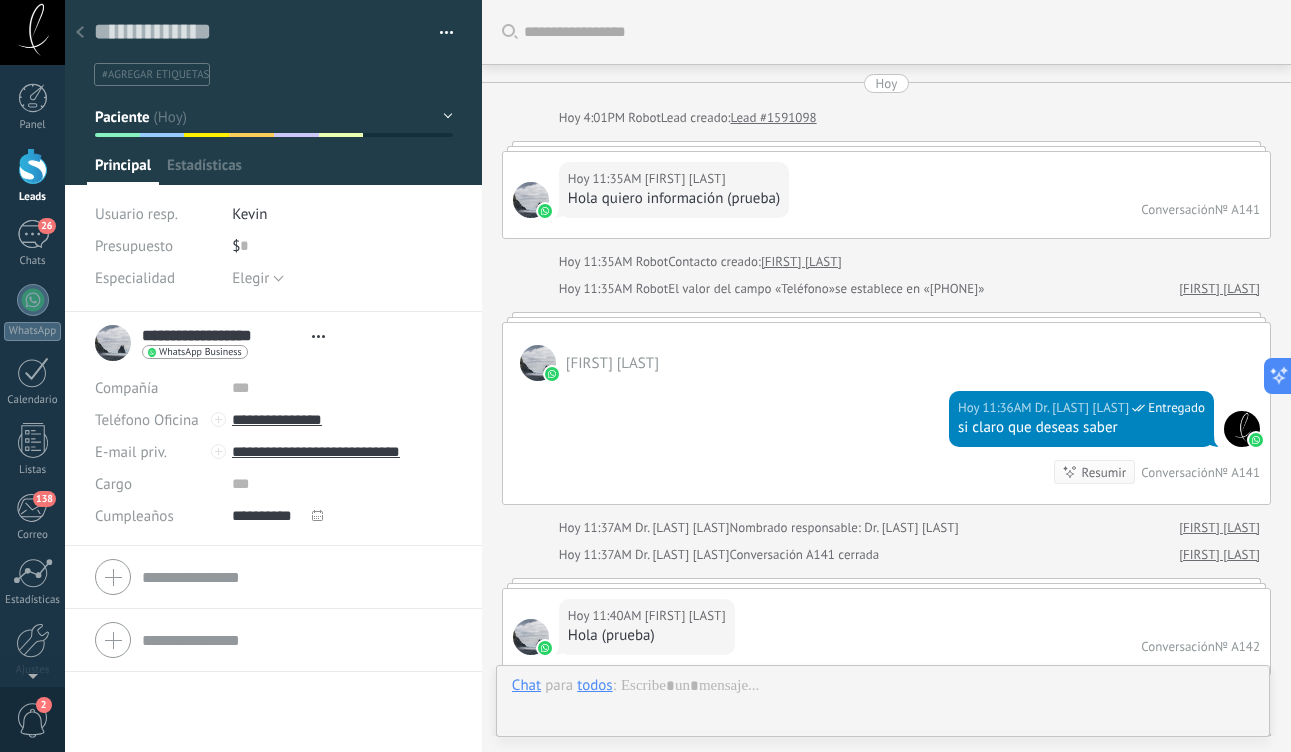 type on "**********" 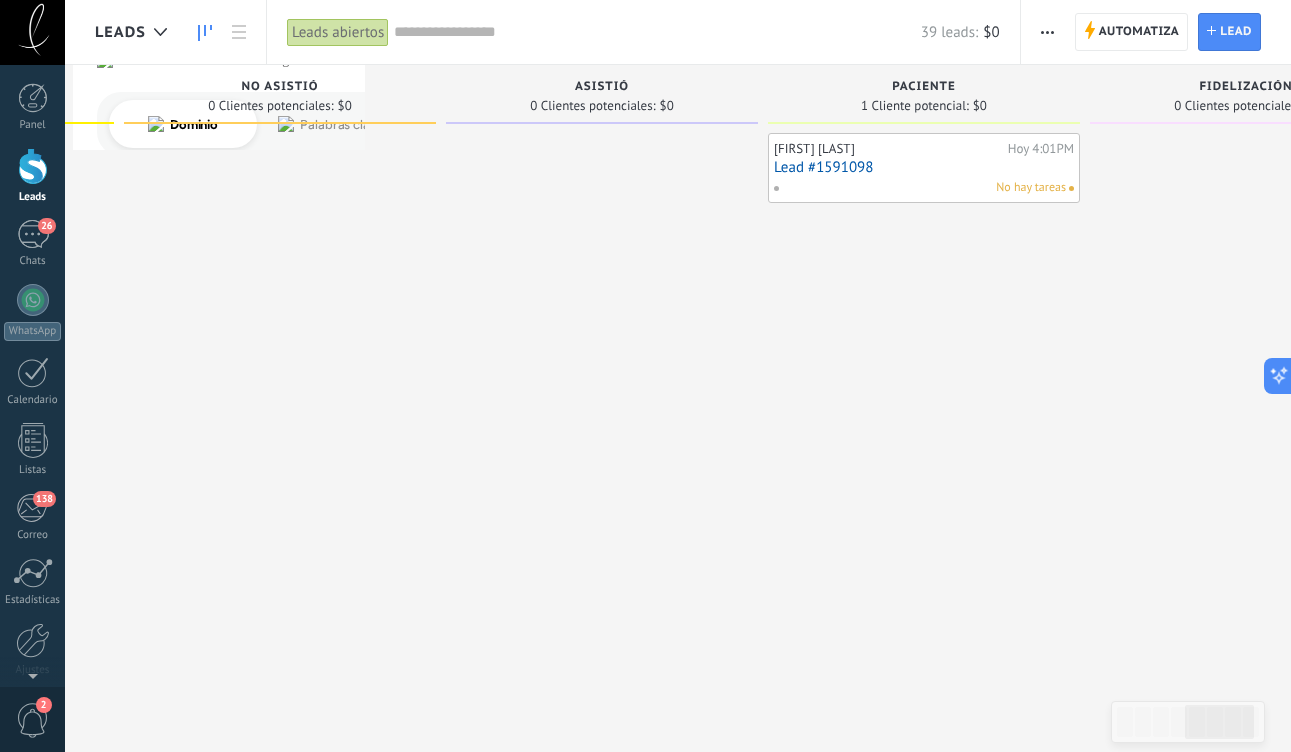 click at bounding box center [33, 166] 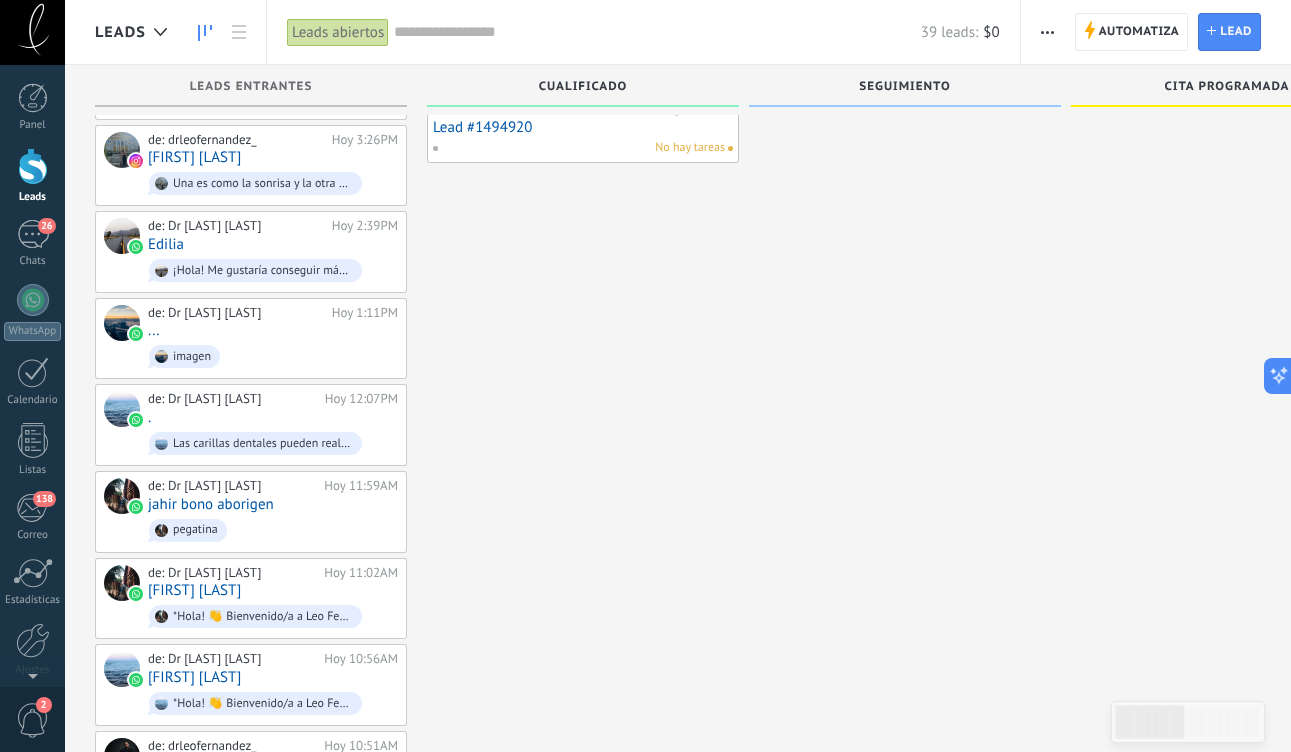scroll, scrollTop: 98, scrollLeft: 0, axis: vertical 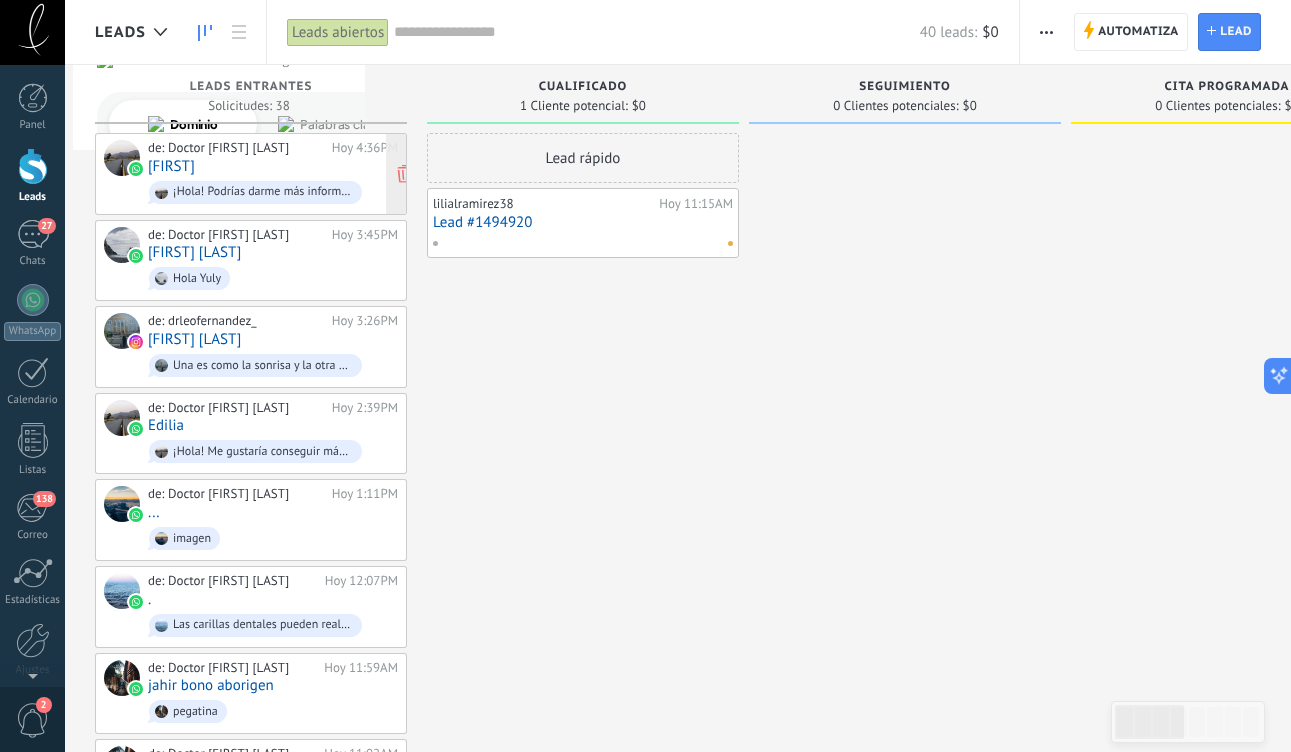 click on "[FIRST]" at bounding box center (171, 166) 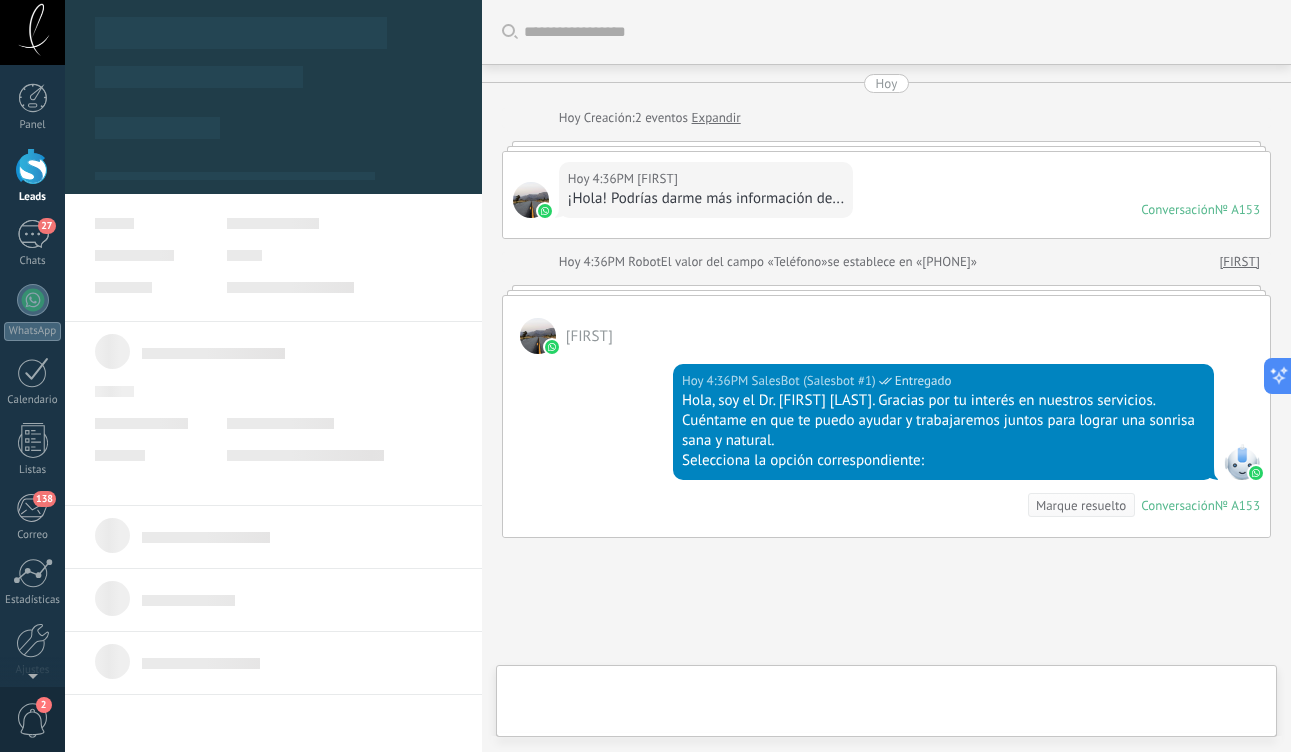scroll, scrollTop: 134, scrollLeft: 0, axis: vertical 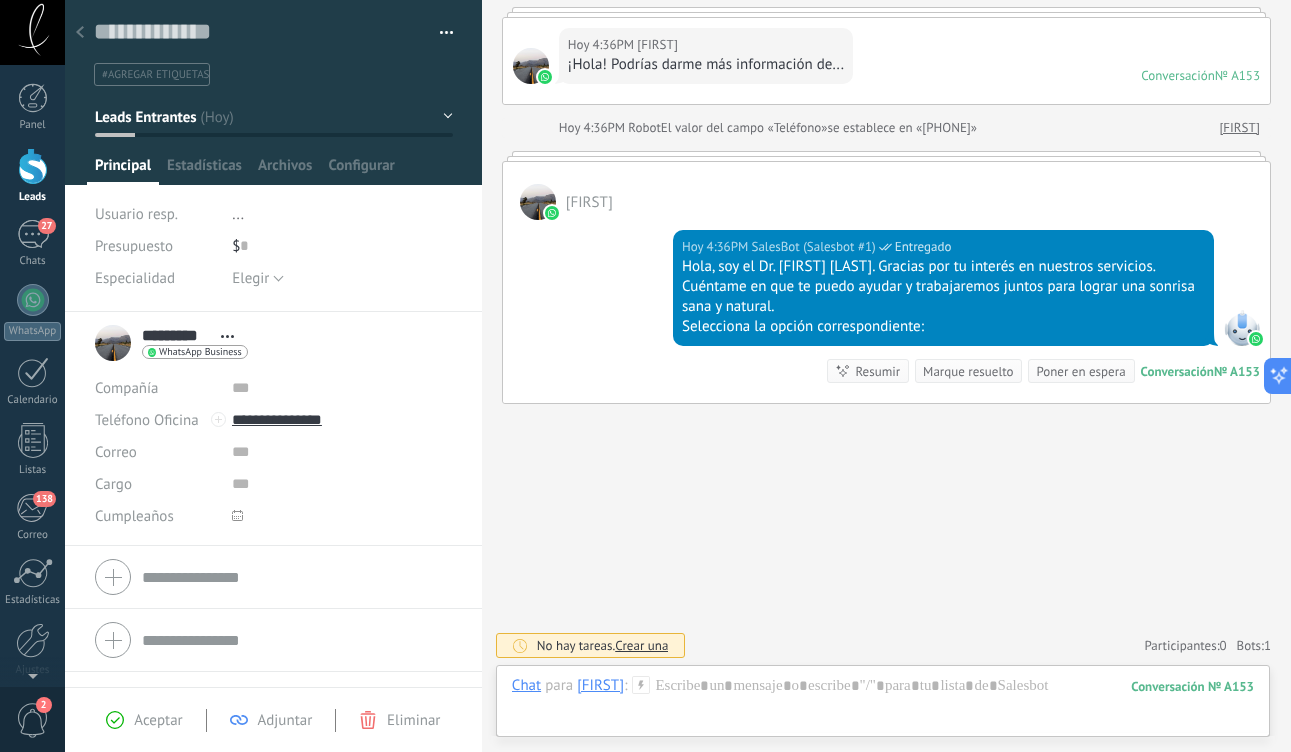 click at bounding box center (33, 166) 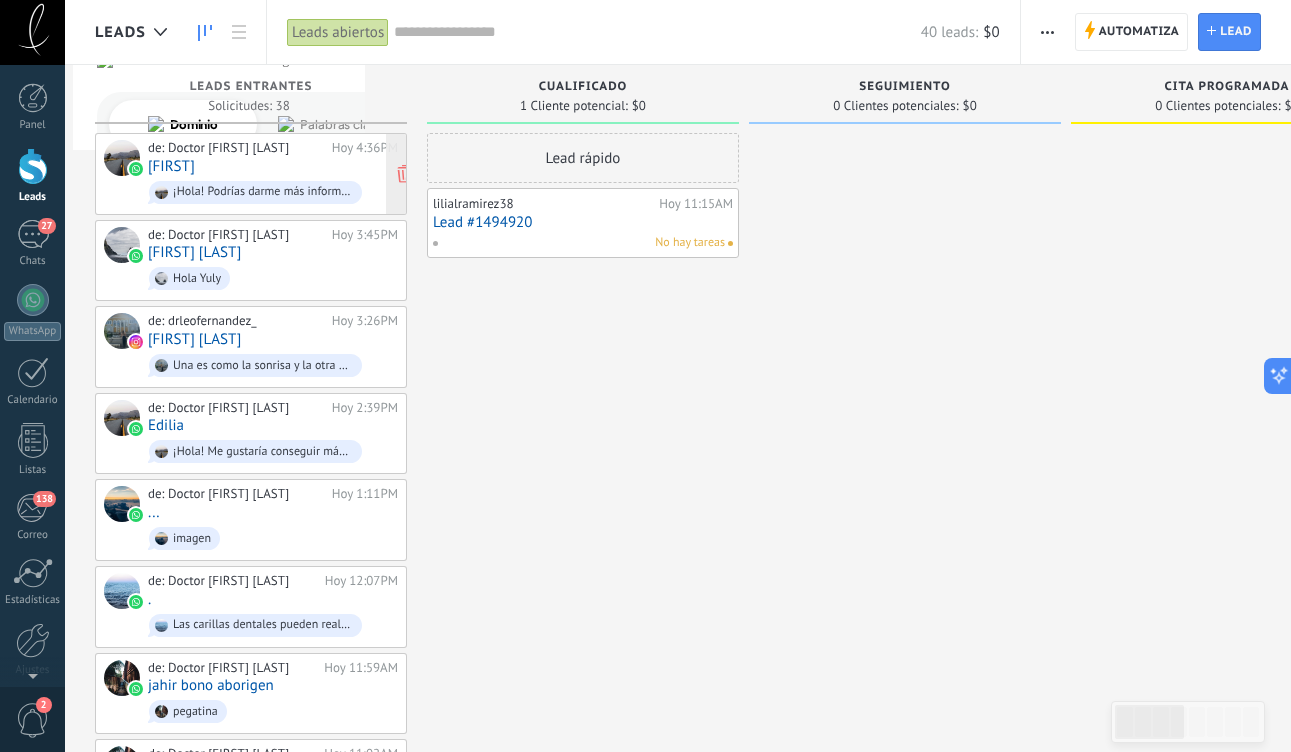 click on "[FIRST]" at bounding box center (171, 166) 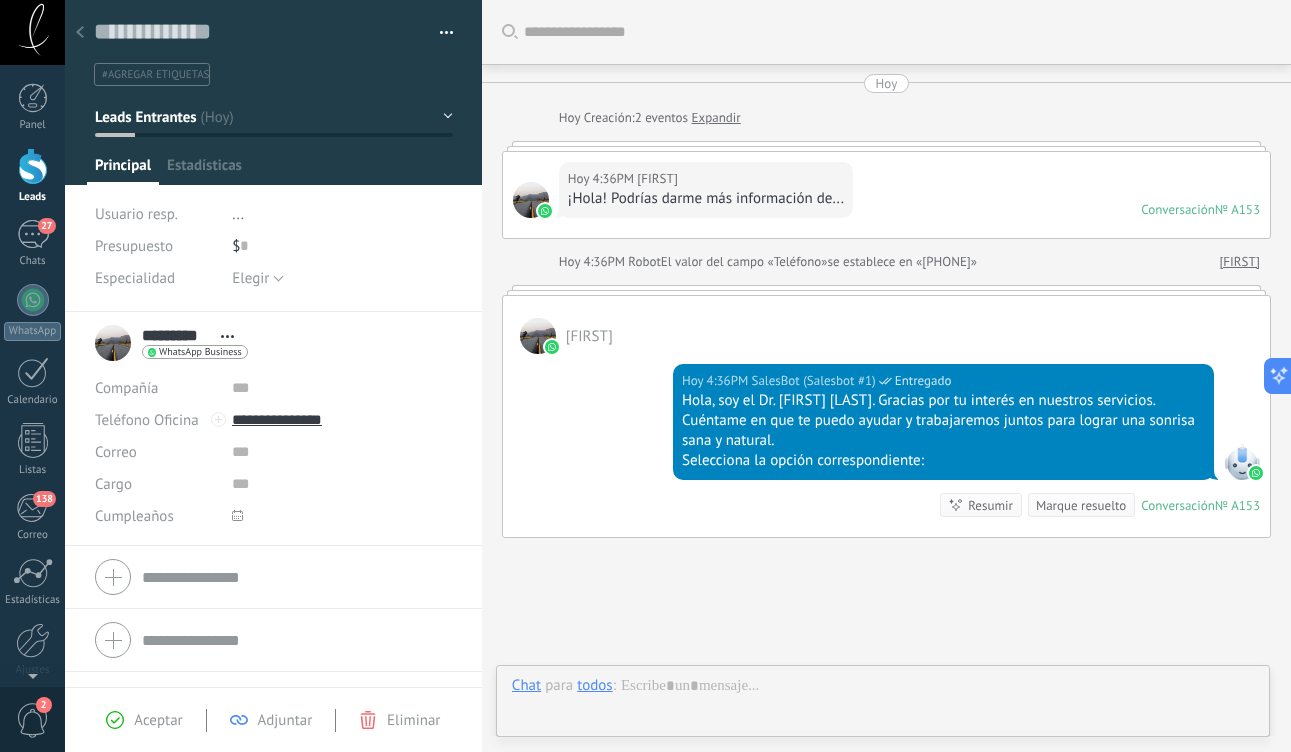 scroll, scrollTop: 30, scrollLeft: 0, axis: vertical 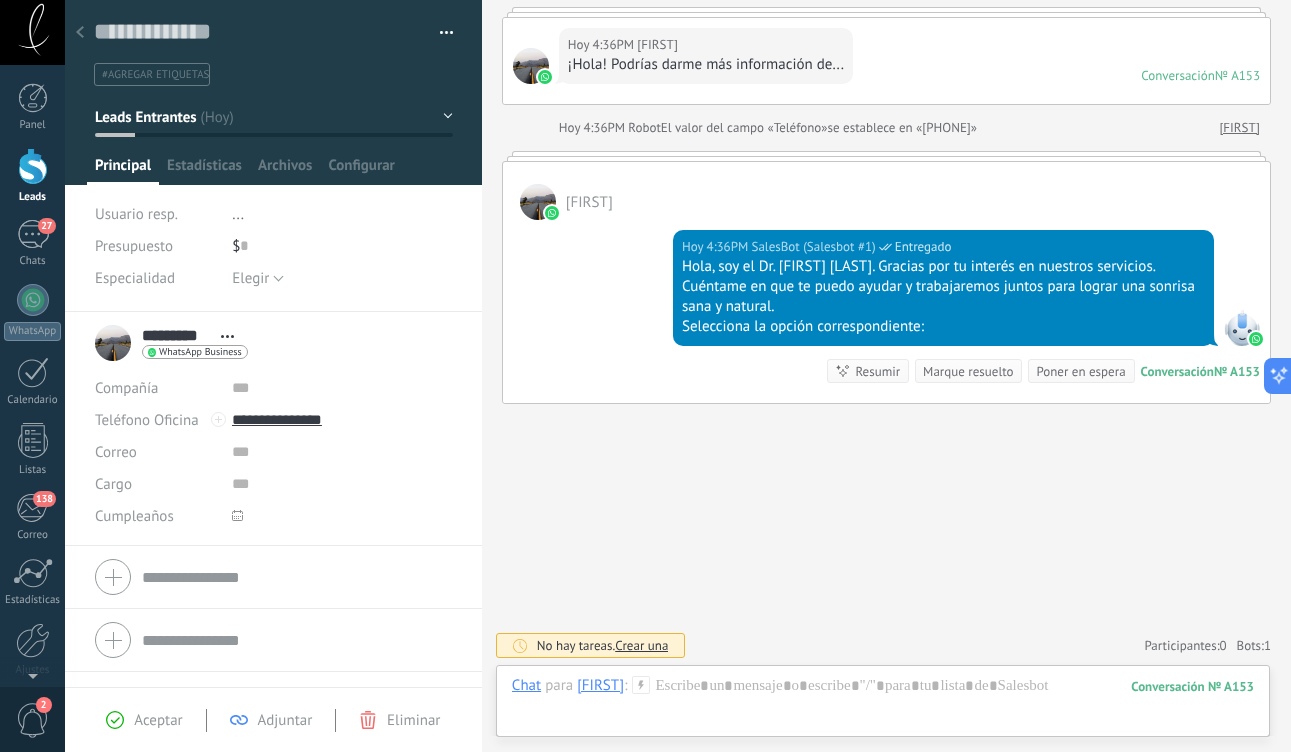click at bounding box center (33, 166) 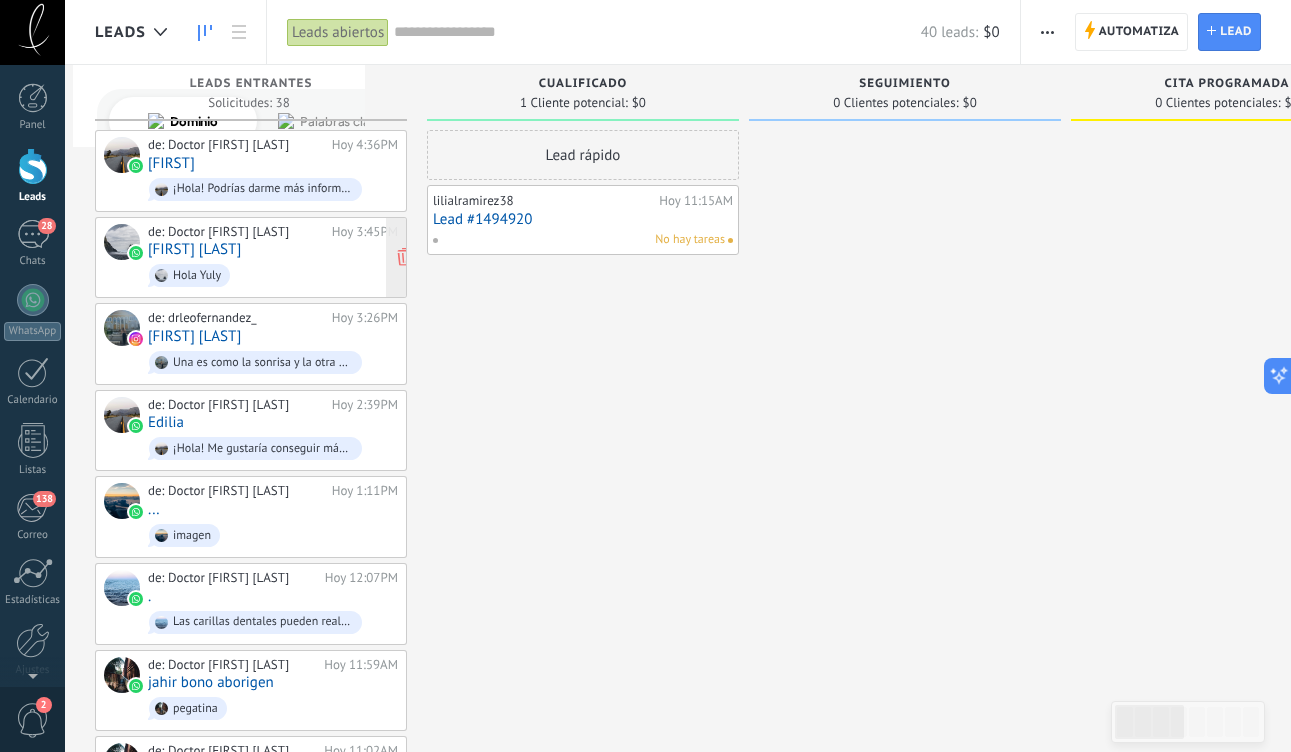 scroll, scrollTop: 0, scrollLeft: 0, axis: both 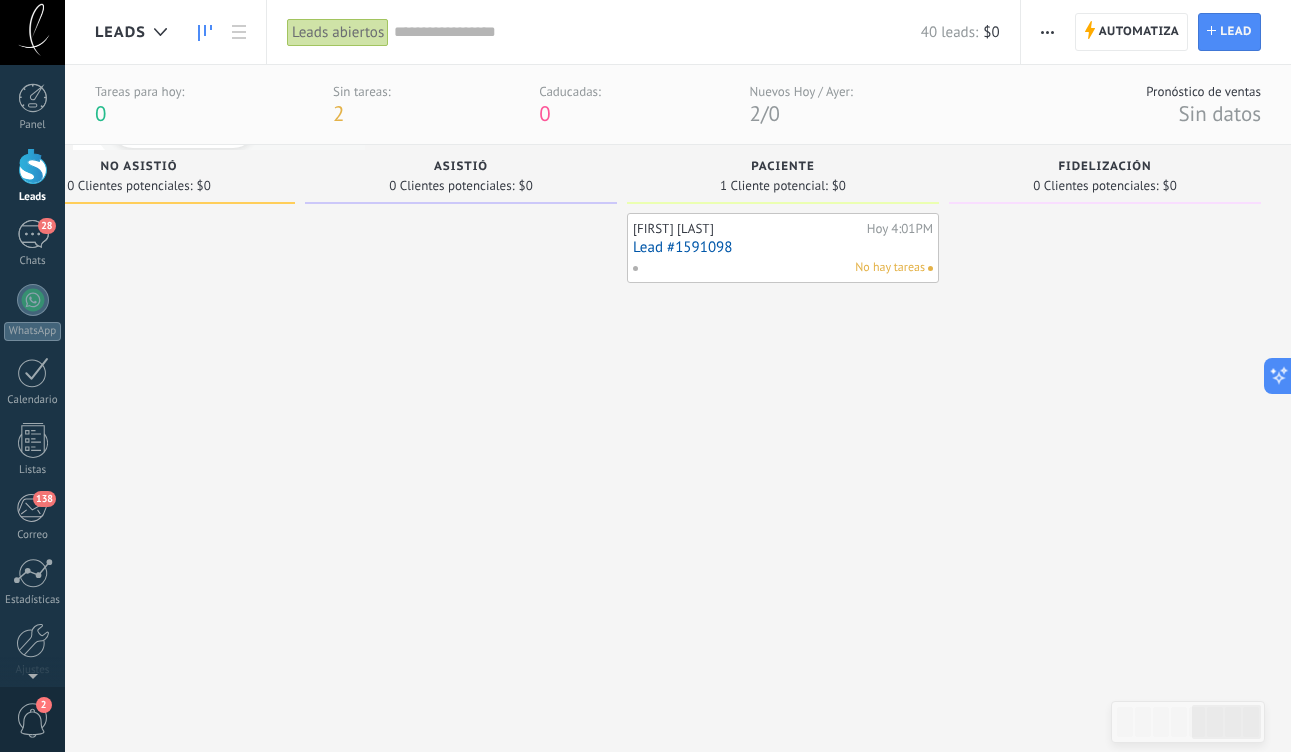 click on "Lead #1591098" at bounding box center [783, 247] 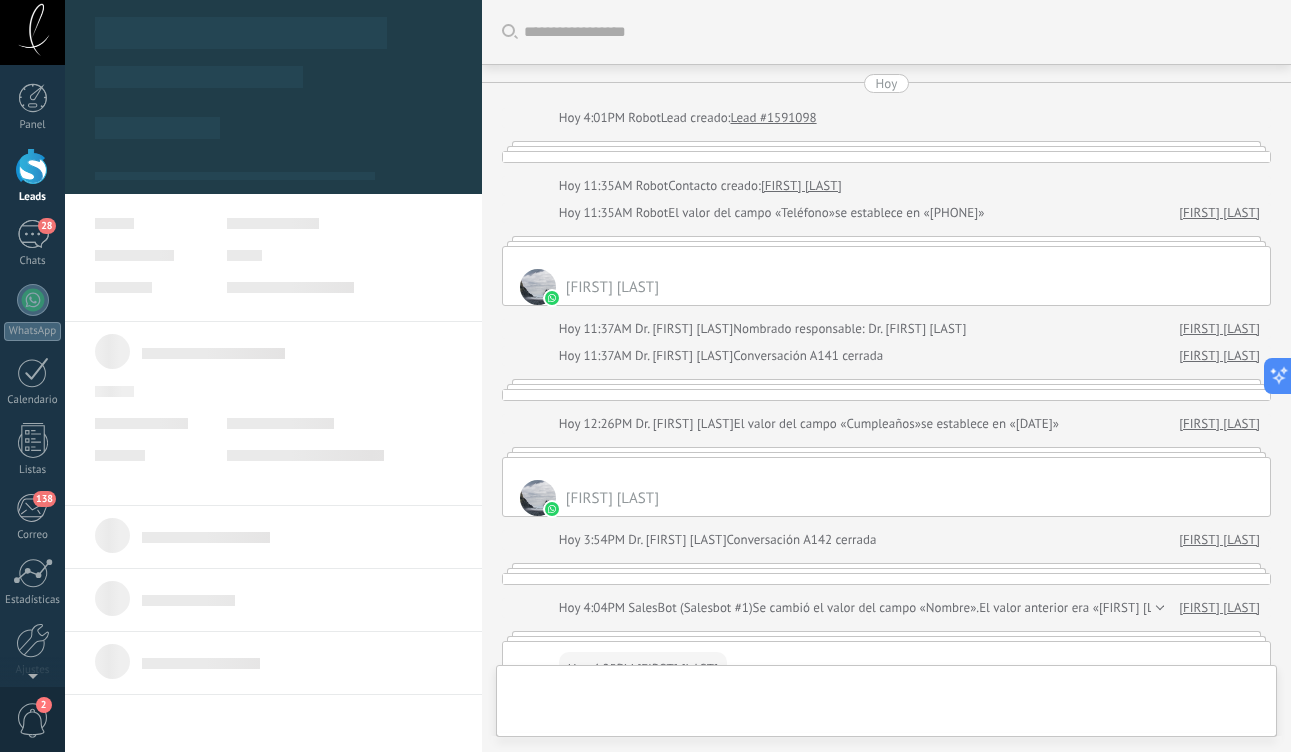 type on "**********" 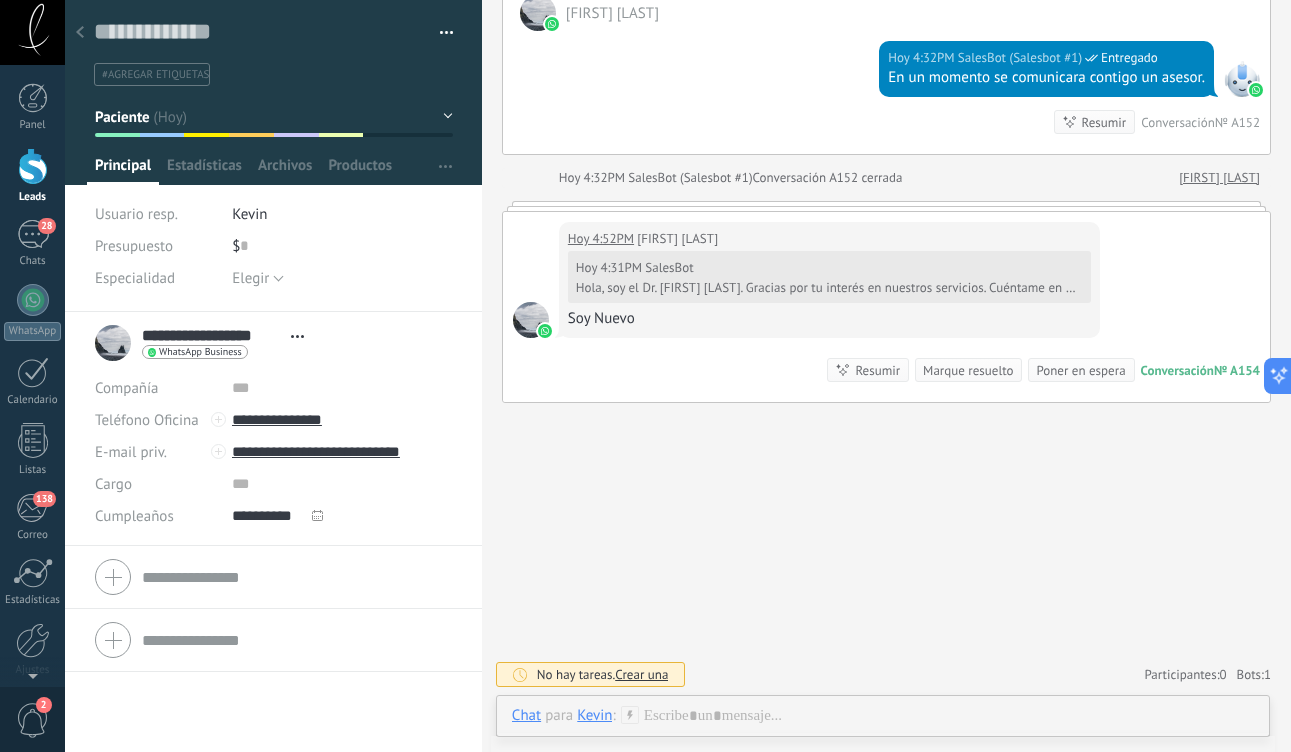 scroll, scrollTop: 4277, scrollLeft: 0, axis: vertical 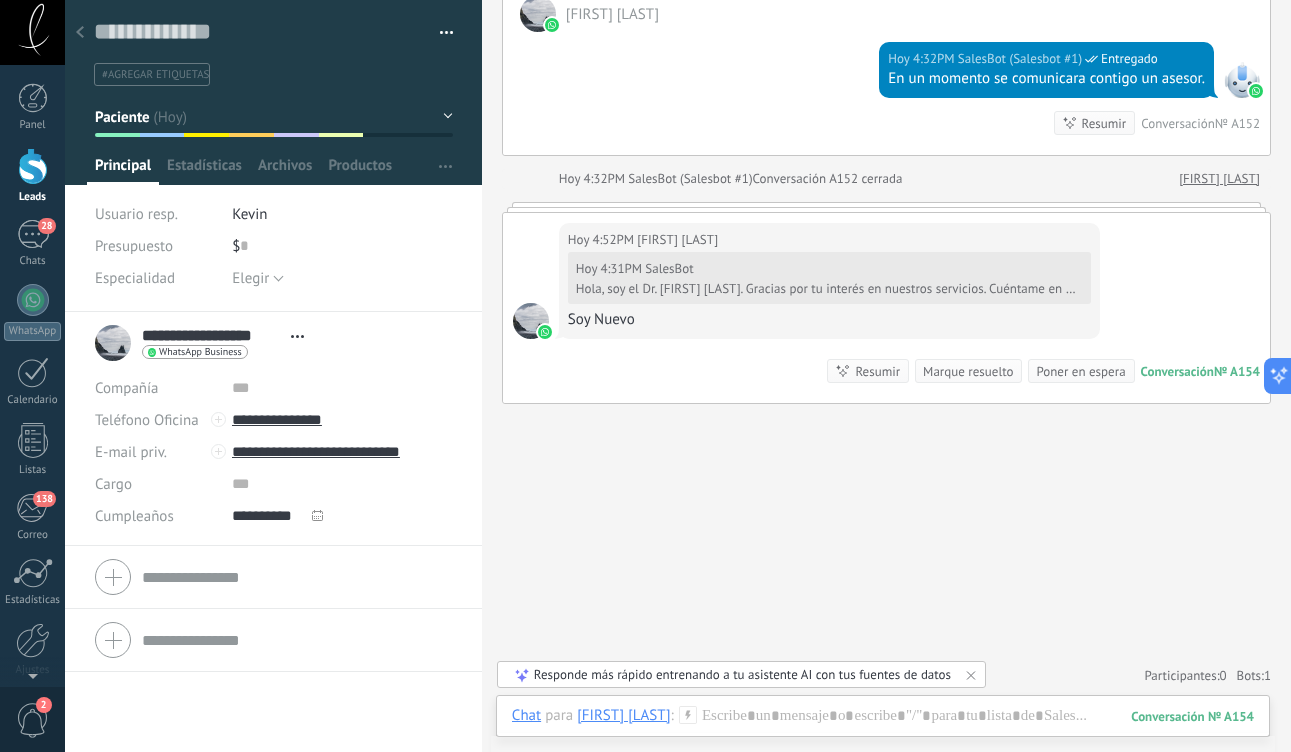 click at bounding box center (439, 33) 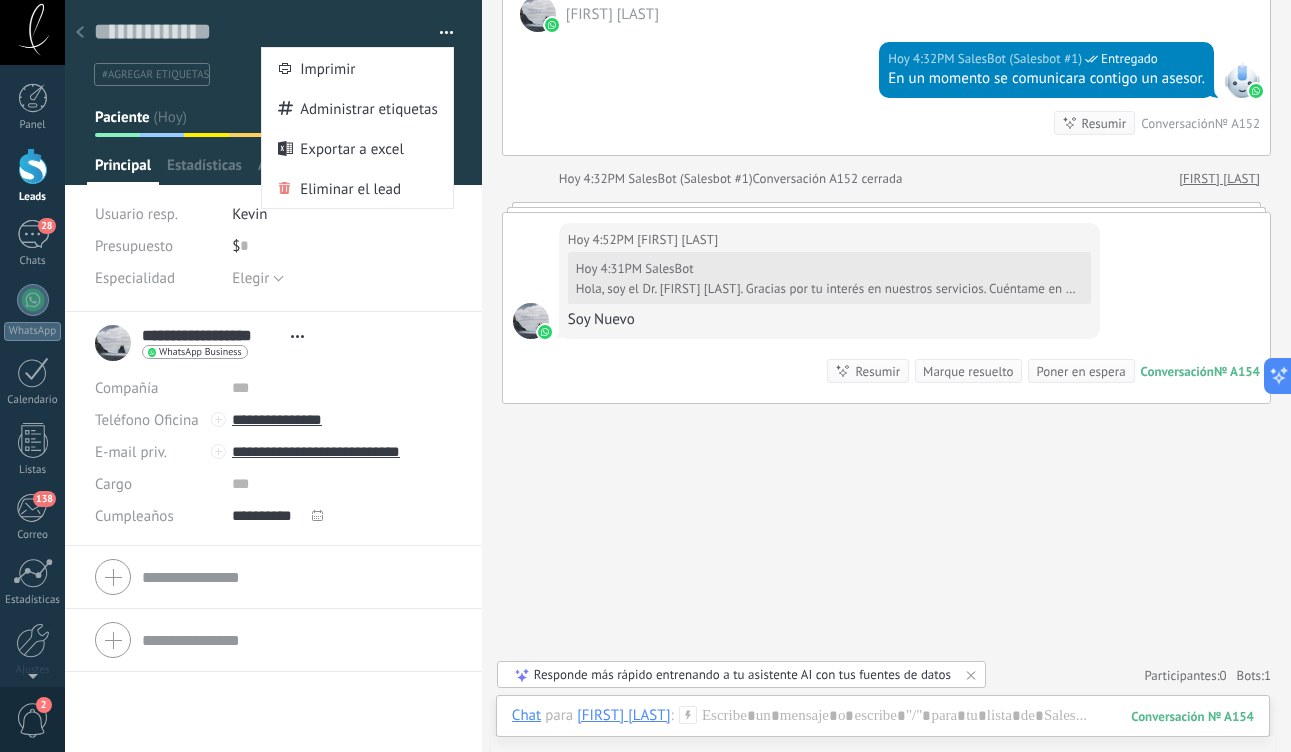 click on "Hoy 4:32PM SalesBot (Salesbot #1)  Entregado En un momento se comunicara contigo un asesor. Resumir Resumir Conversación  № A152" at bounding box center [886, 93] 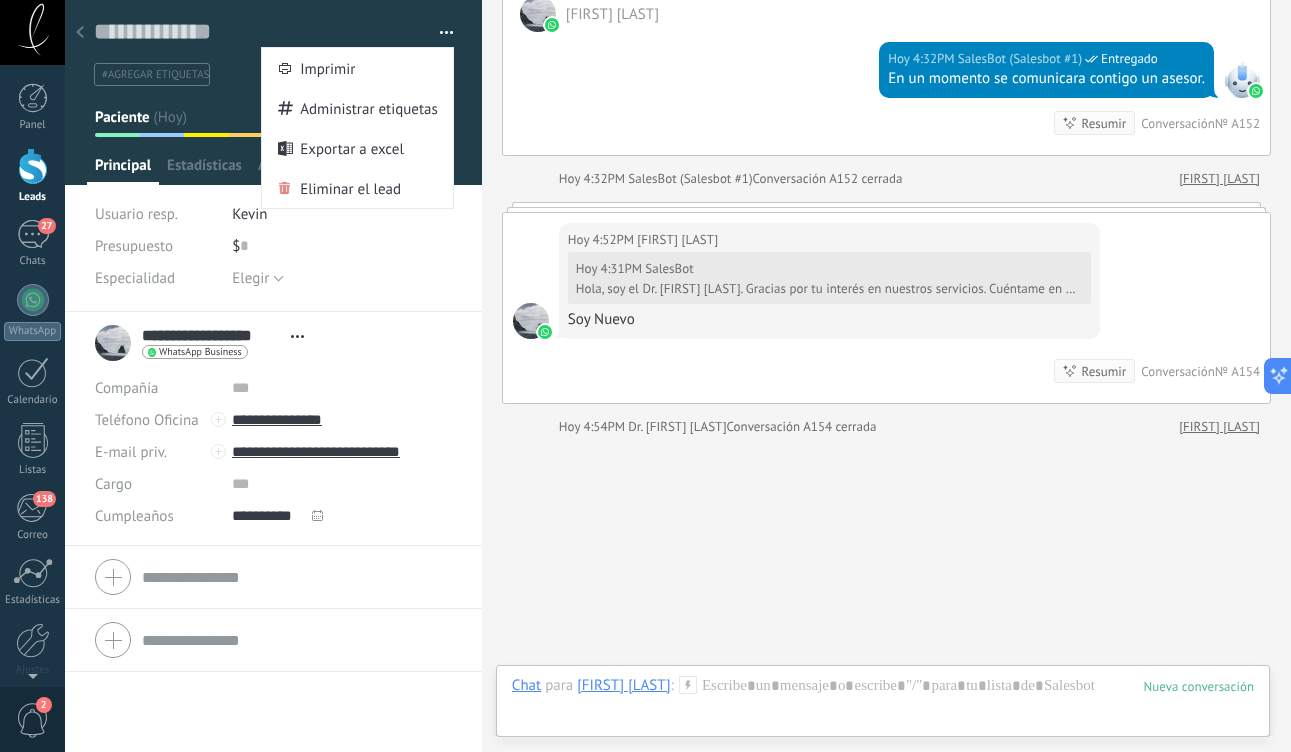 scroll, scrollTop: 4310, scrollLeft: 0, axis: vertical 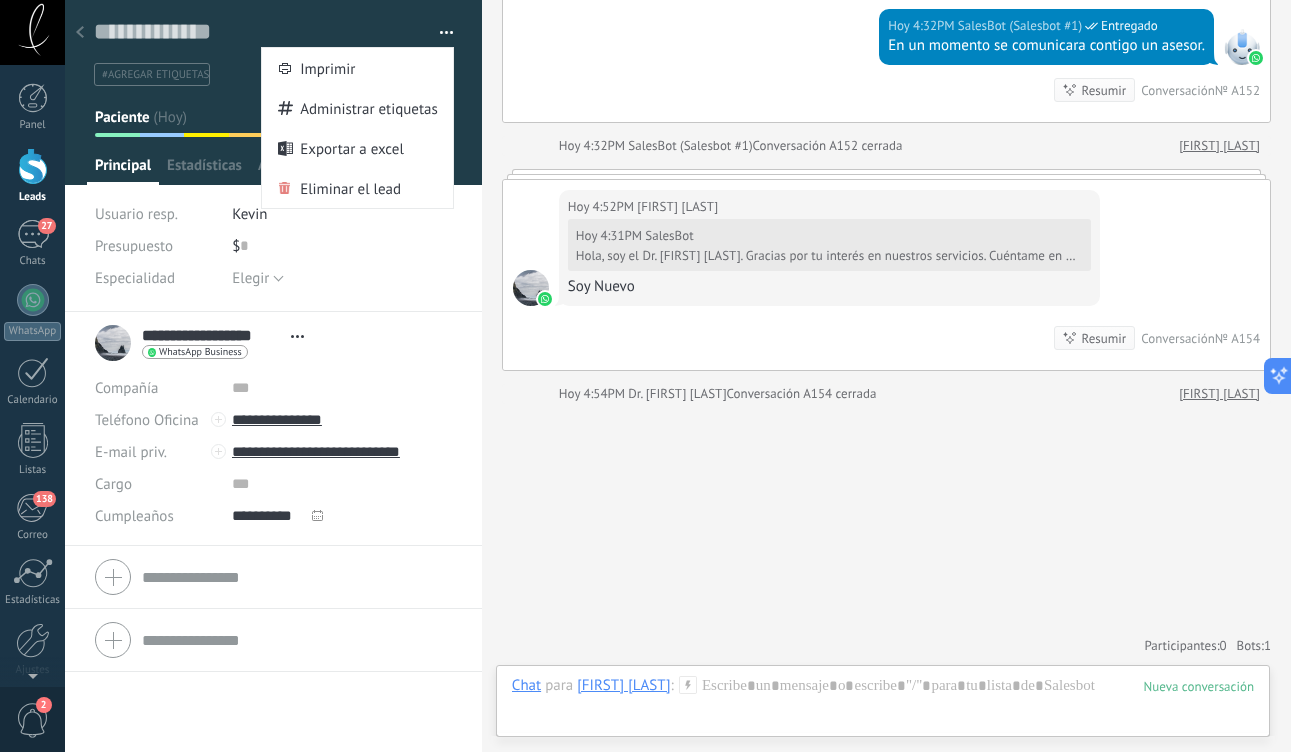 click at bounding box center (33, 166) 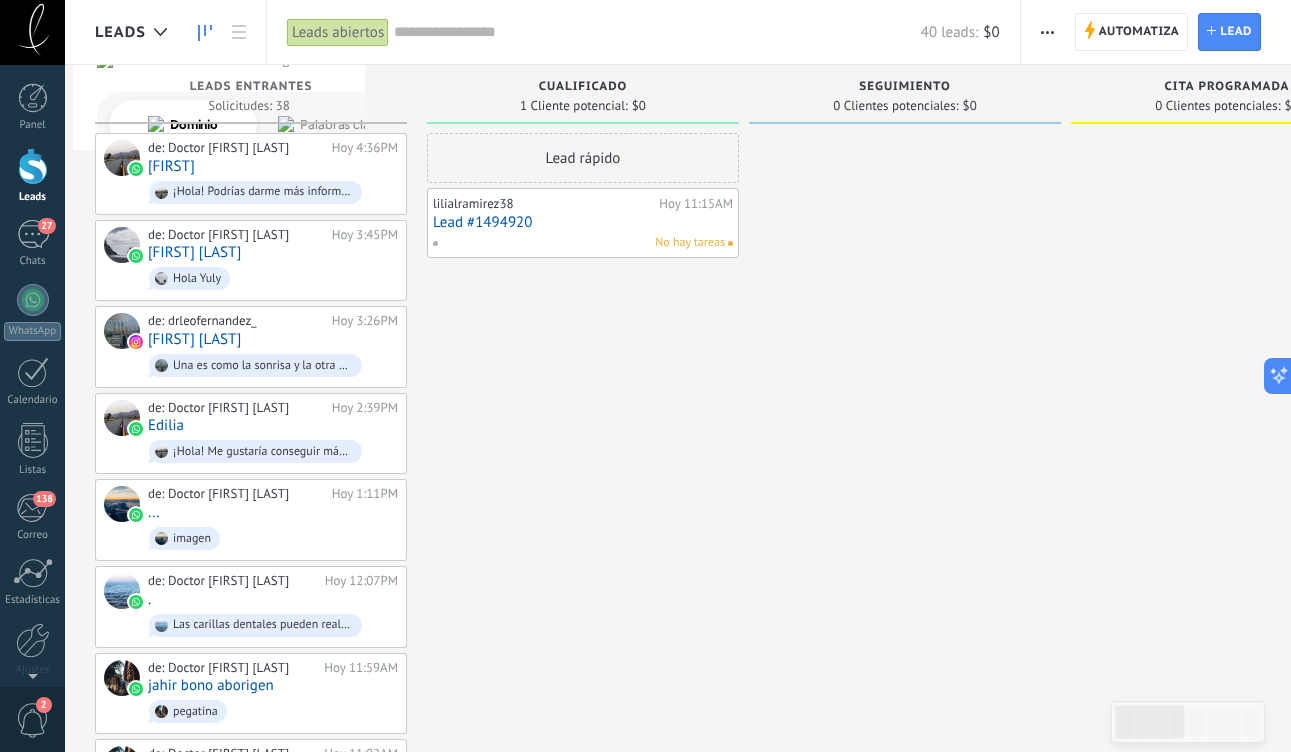 scroll, scrollTop: 1, scrollLeft: 0, axis: vertical 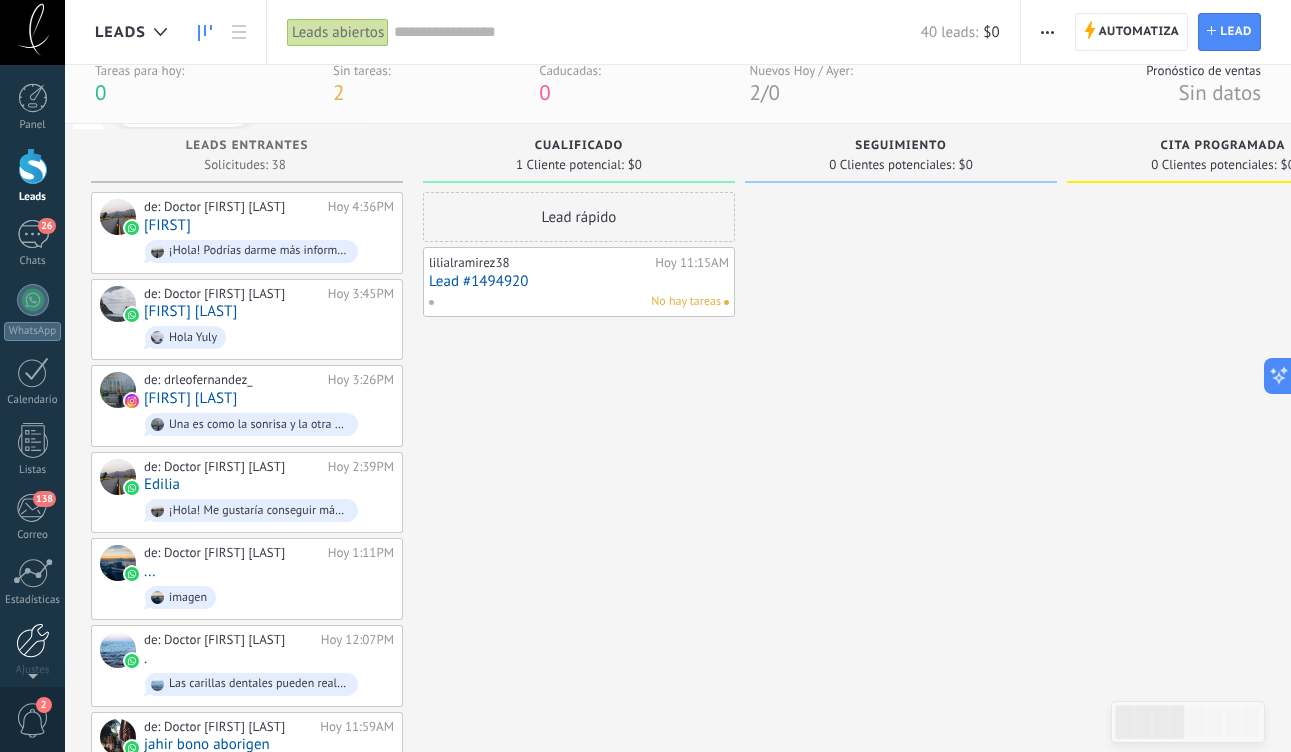 click at bounding box center (33, 640) 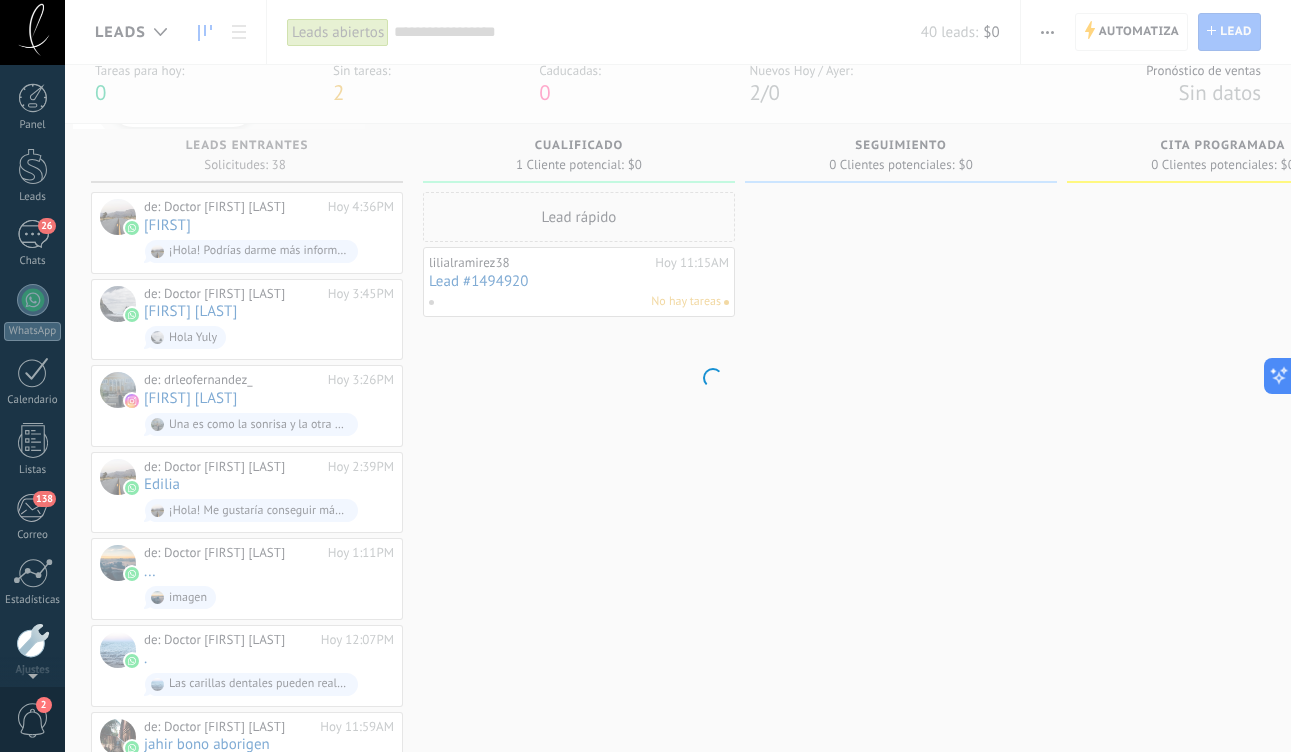 scroll, scrollTop: 80, scrollLeft: 0, axis: vertical 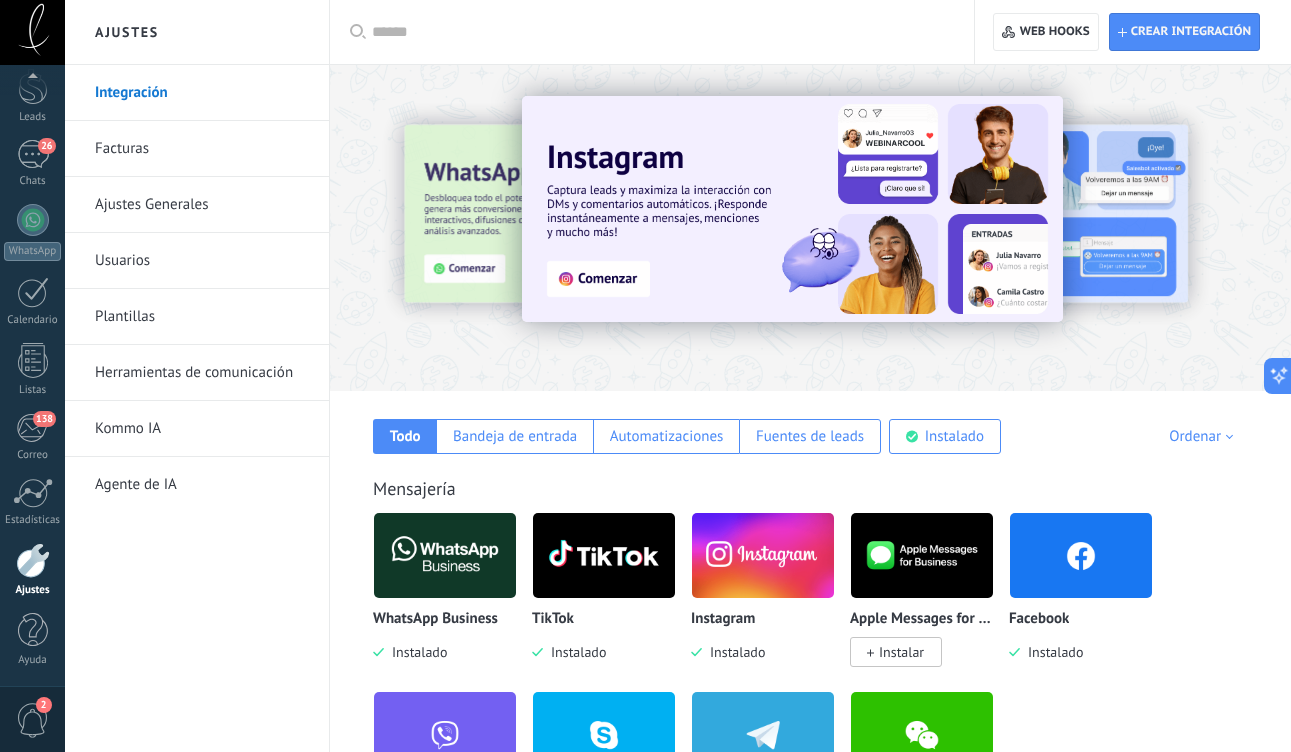 click on "Usuarios" at bounding box center [202, 261] 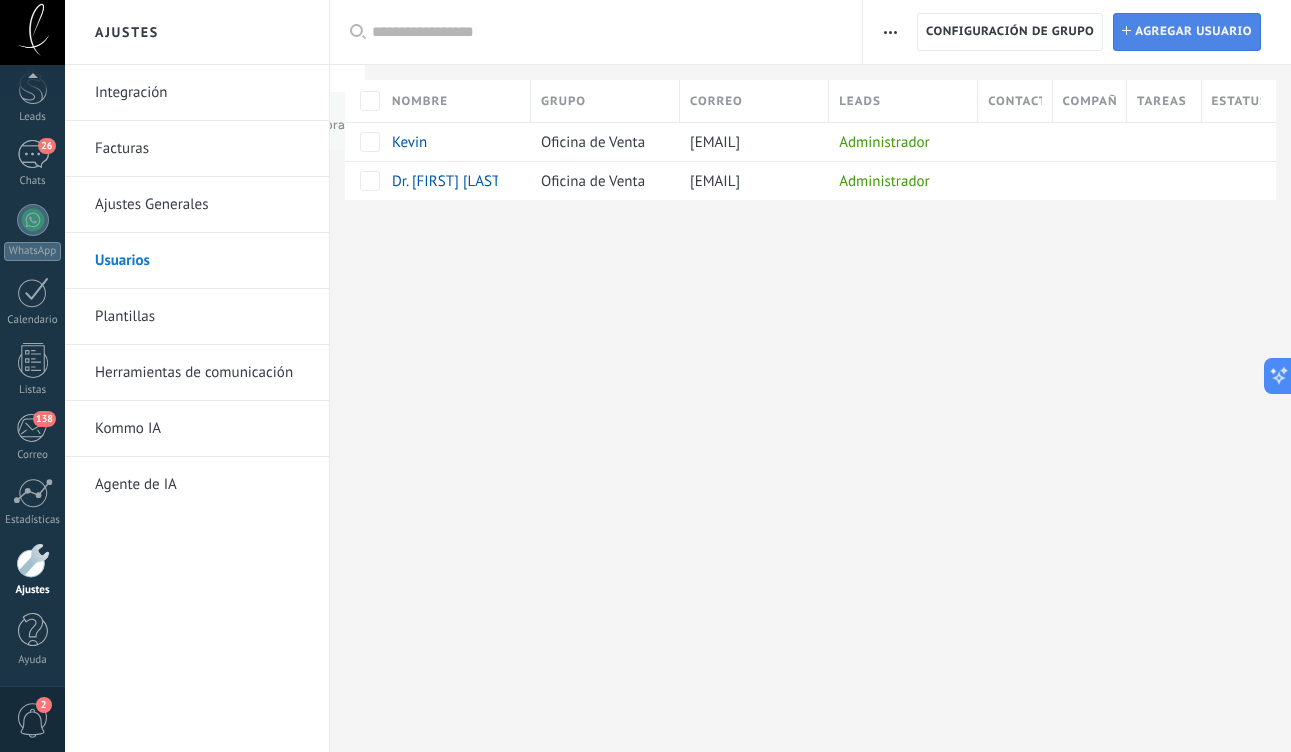 click on "Agregar usuario" at bounding box center (1193, 32) 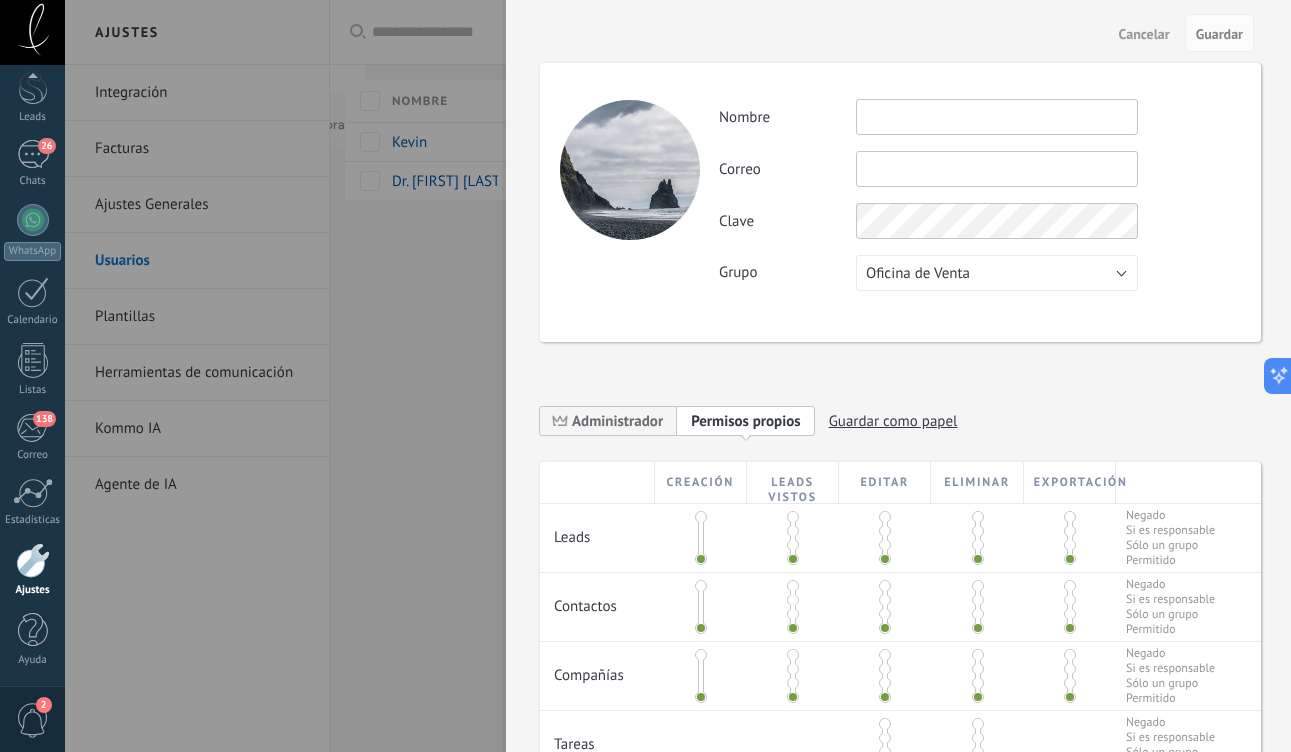 click at bounding box center [997, 117] 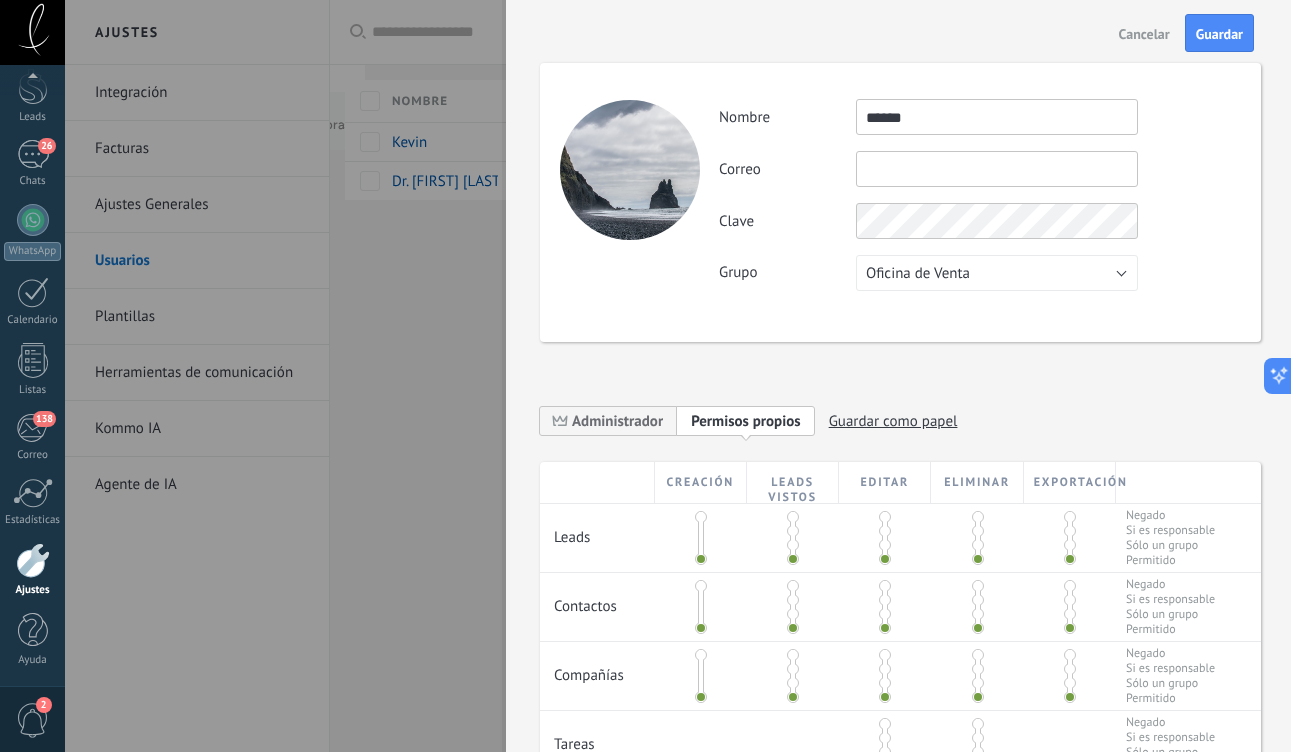 type on "******" 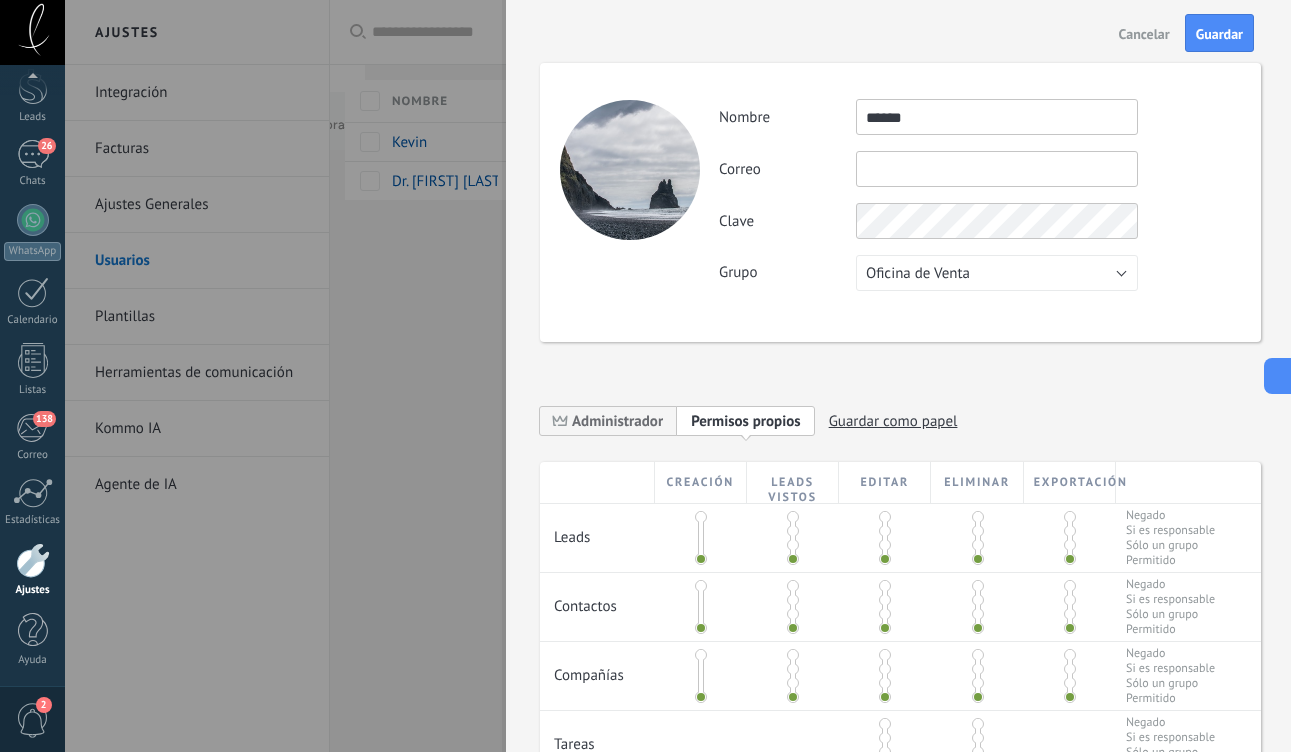 scroll, scrollTop: 0, scrollLeft: 0, axis: both 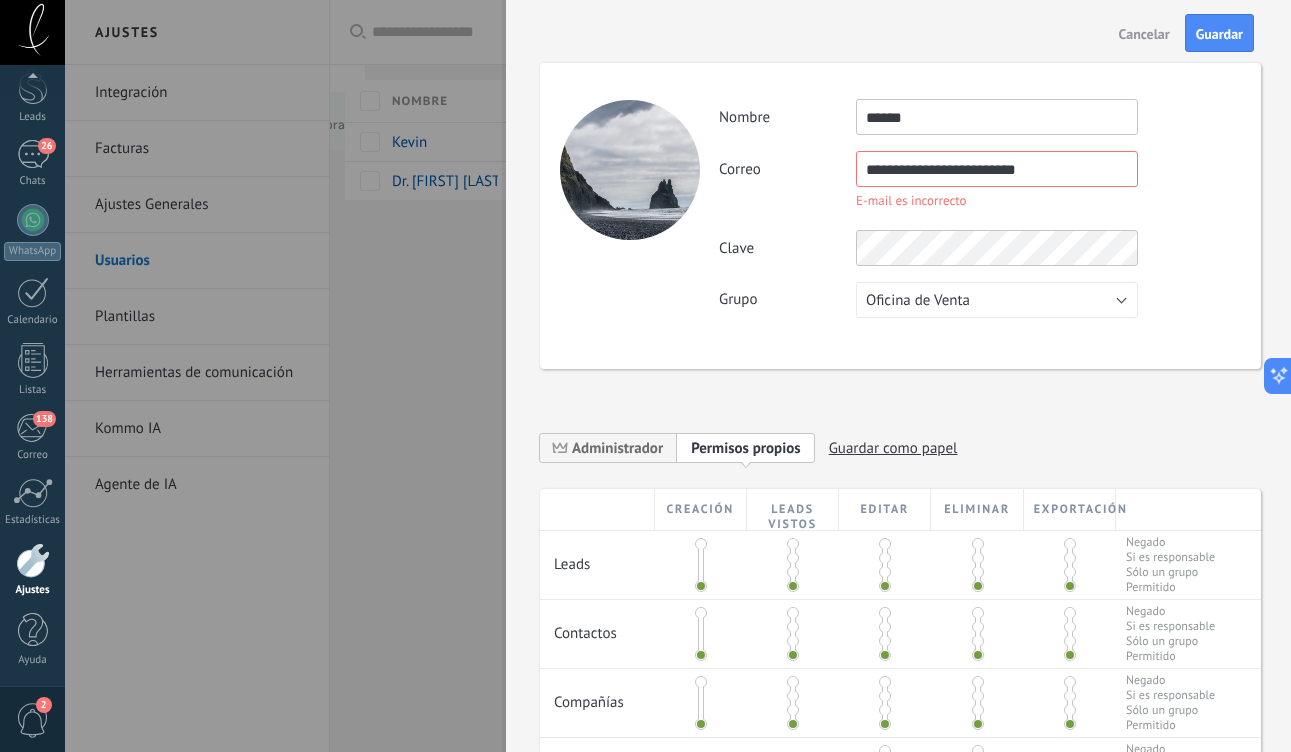 click on "**********" at bounding box center (997, 169) 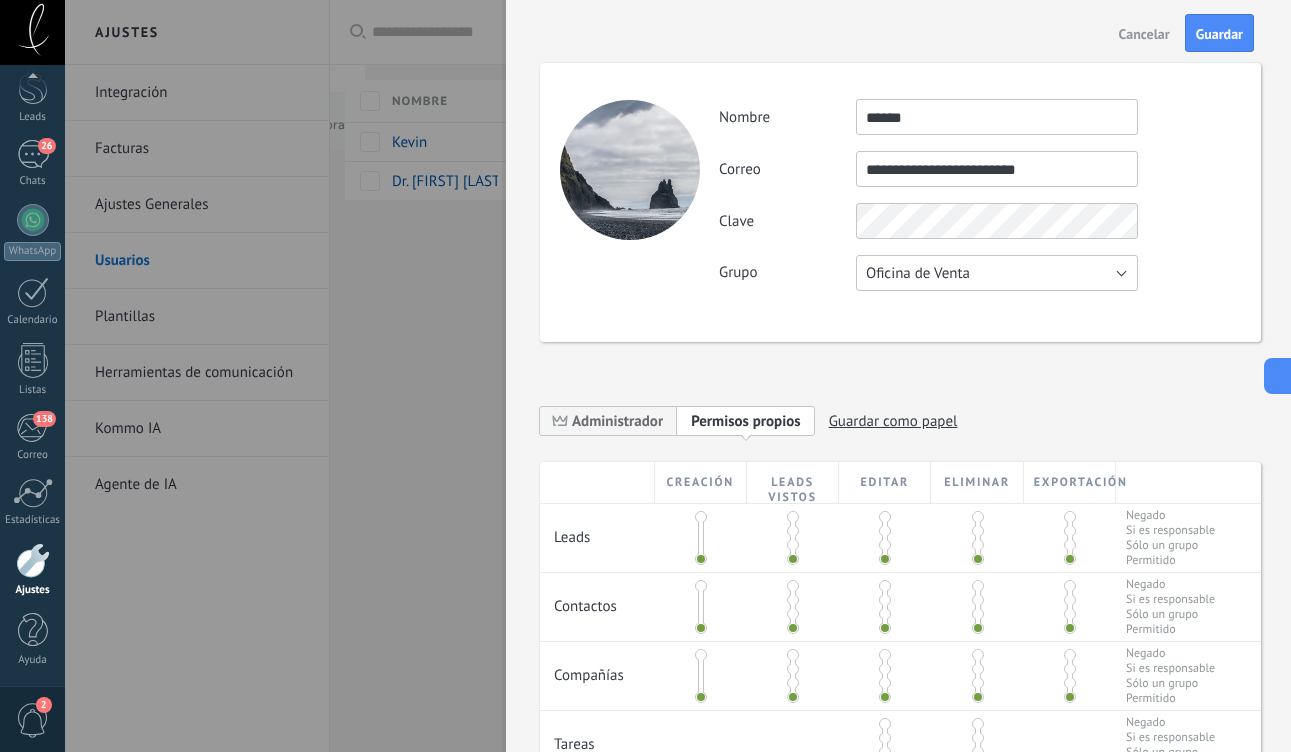 click on "Oficina de Venta" at bounding box center (997, 273) 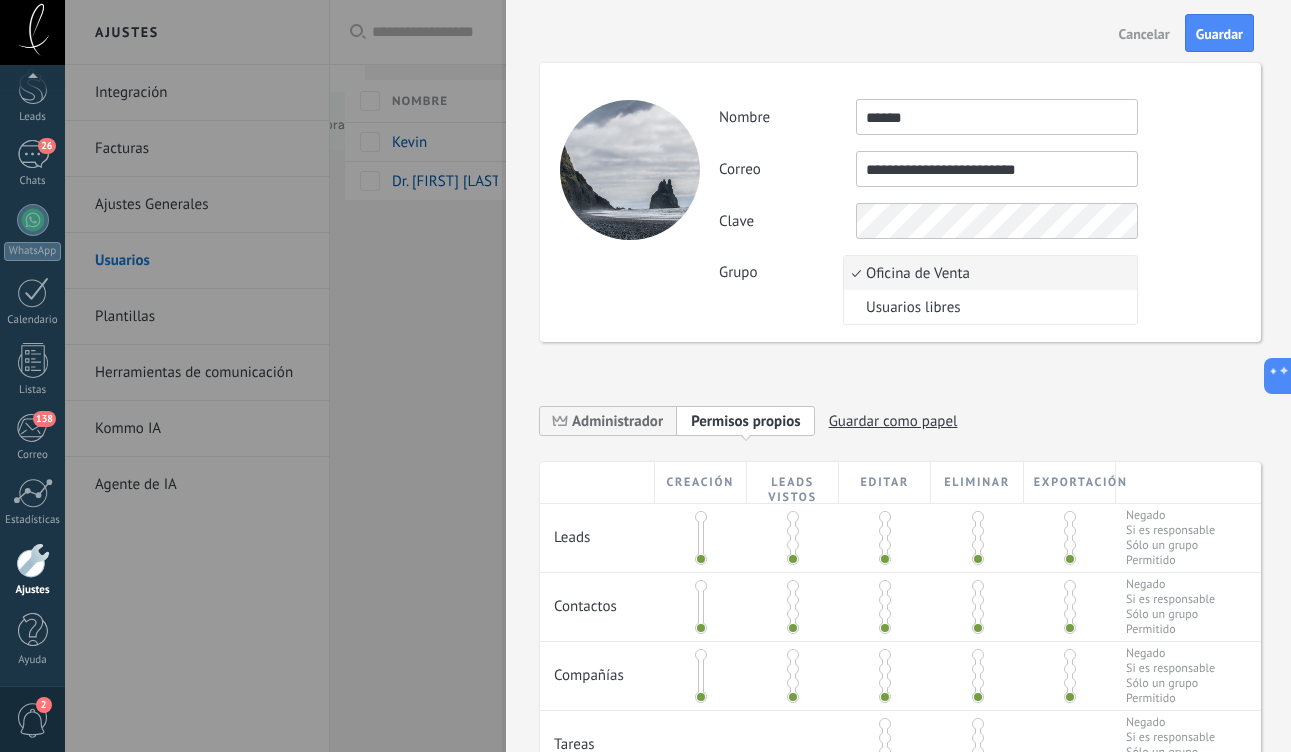 click on "Oficina de Venta" at bounding box center [987, 273] 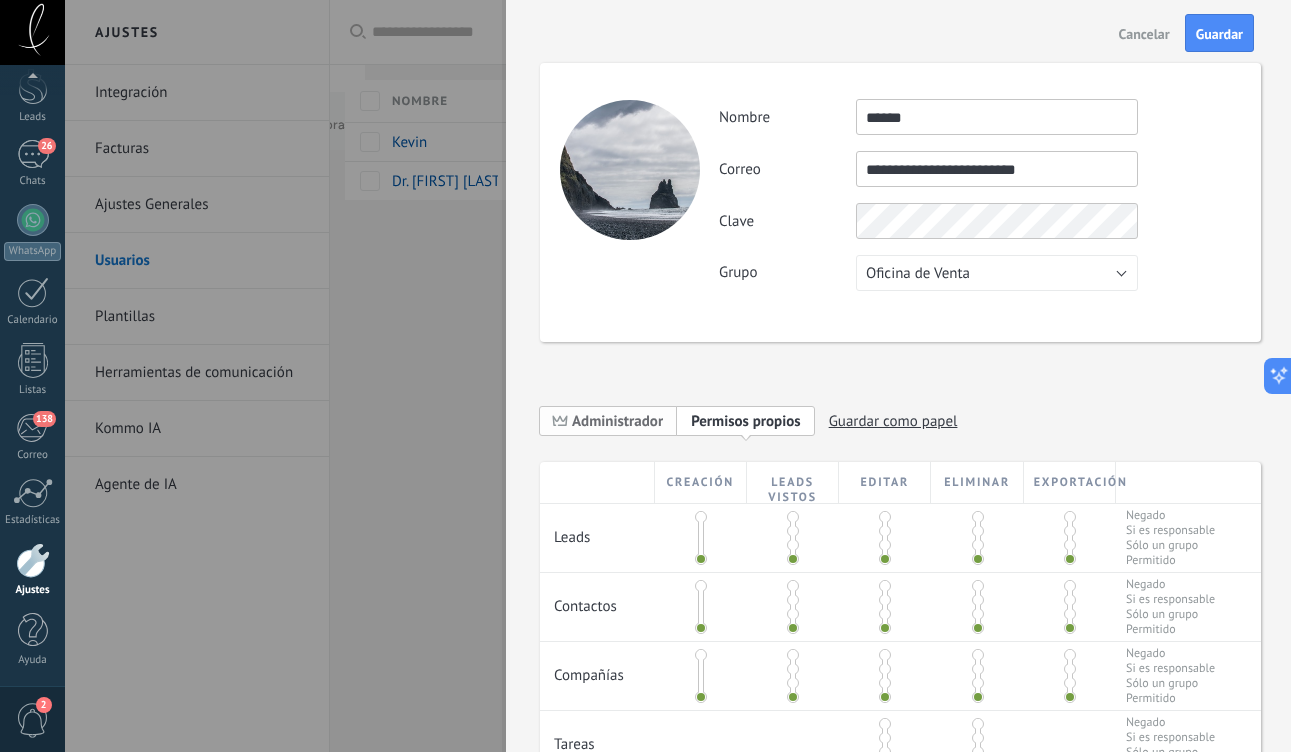 click on "Administrador" at bounding box center (617, 421) 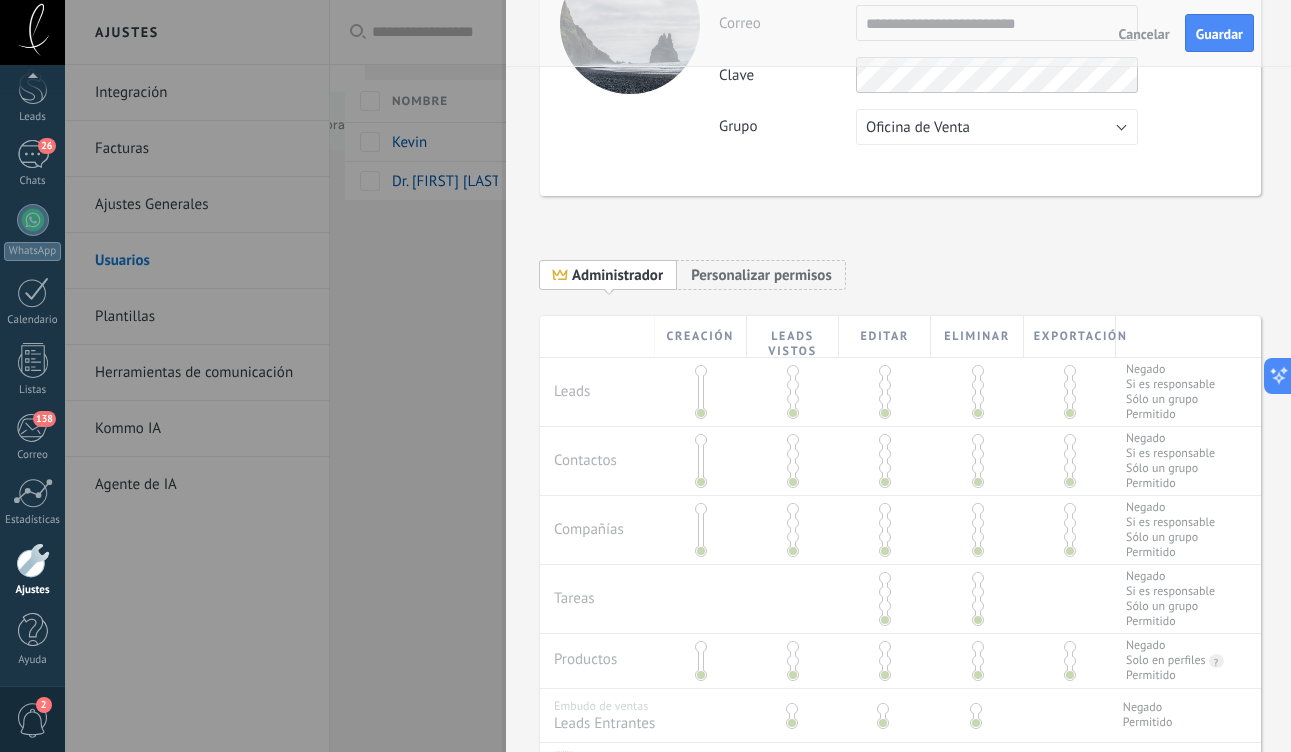 scroll, scrollTop: 102, scrollLeft: 0, axis: vertical 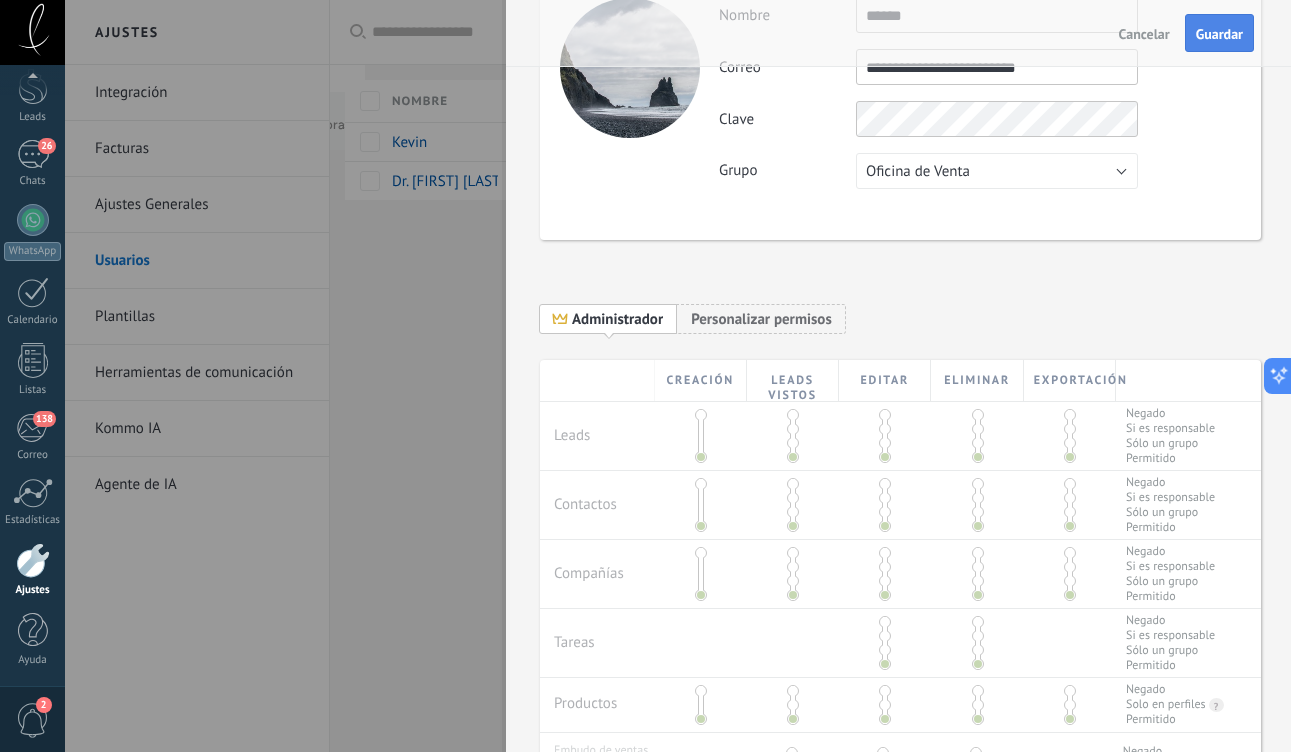 click on "Guardar" at bounding box center [1219, 34] 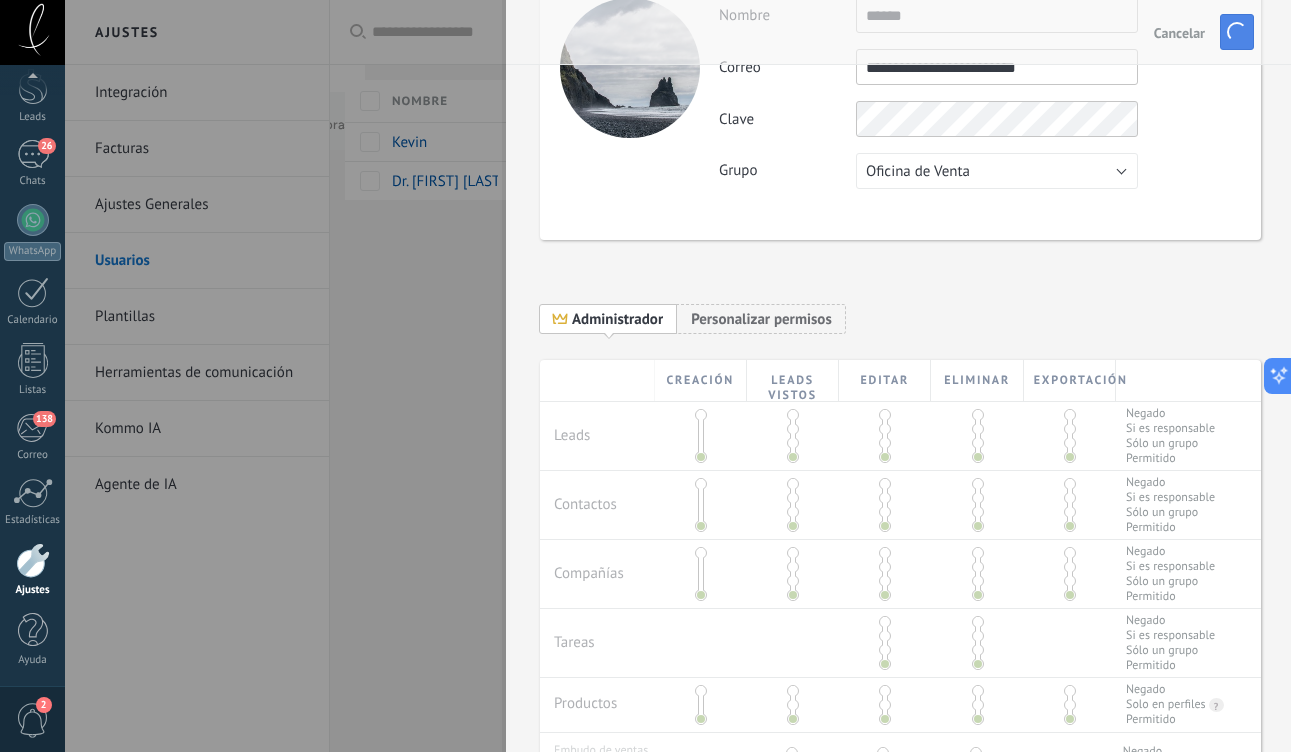 scroll, scrollTop: 0, scrollLeft: 0, axis: both 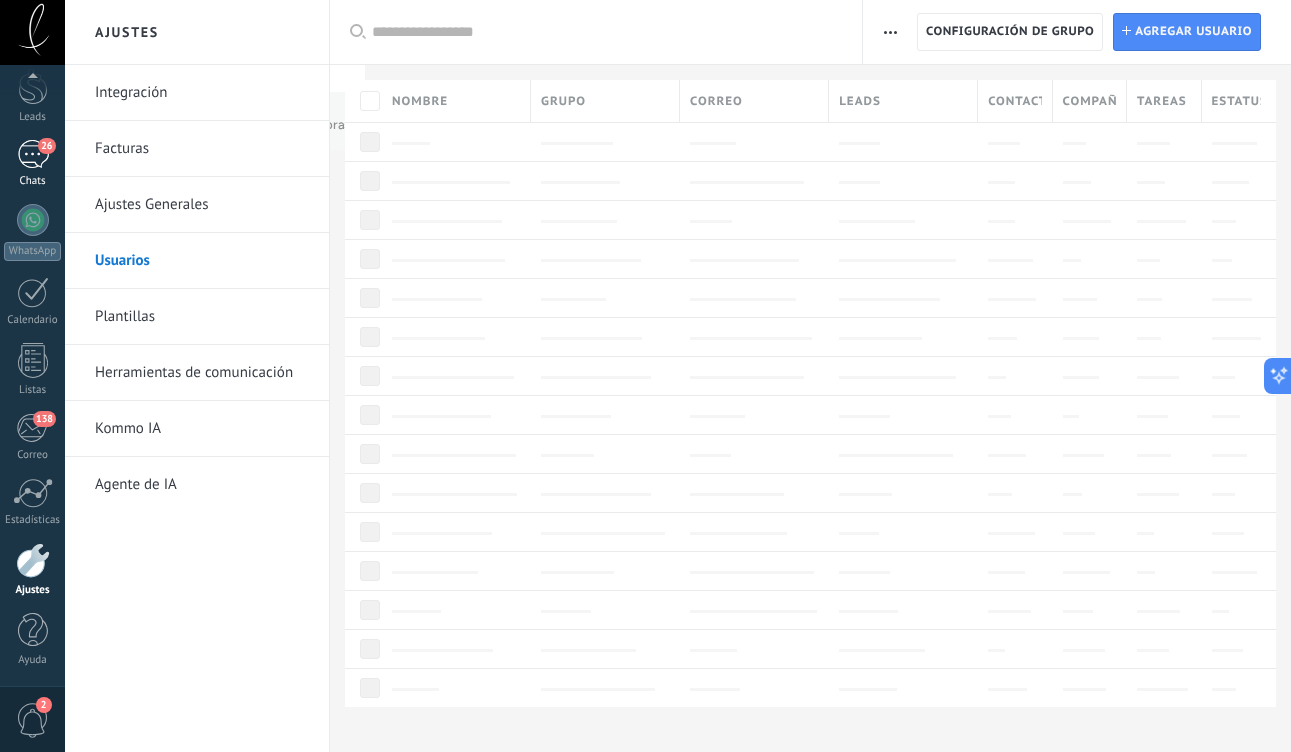 click on "26
Chats" at bounding box center (32, 164) 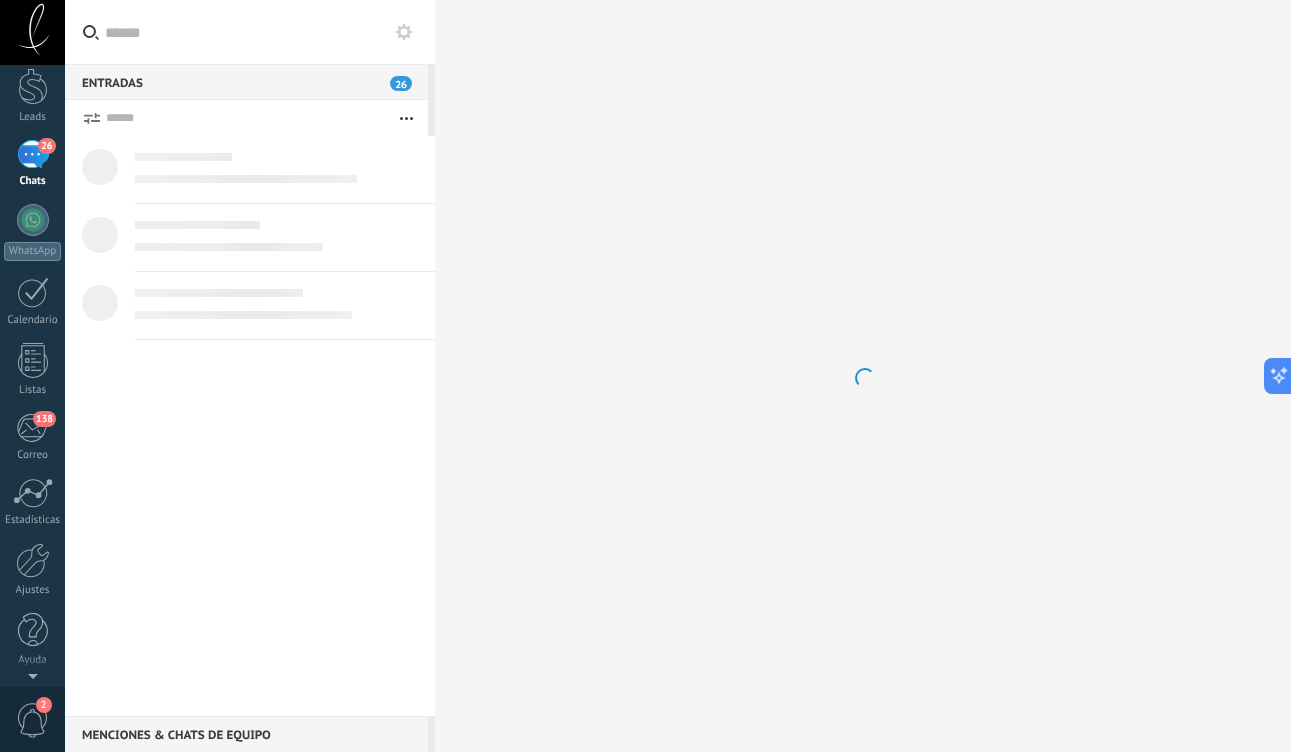 scroll, scrollTop: 0, scrollLeft: 0, axis: both 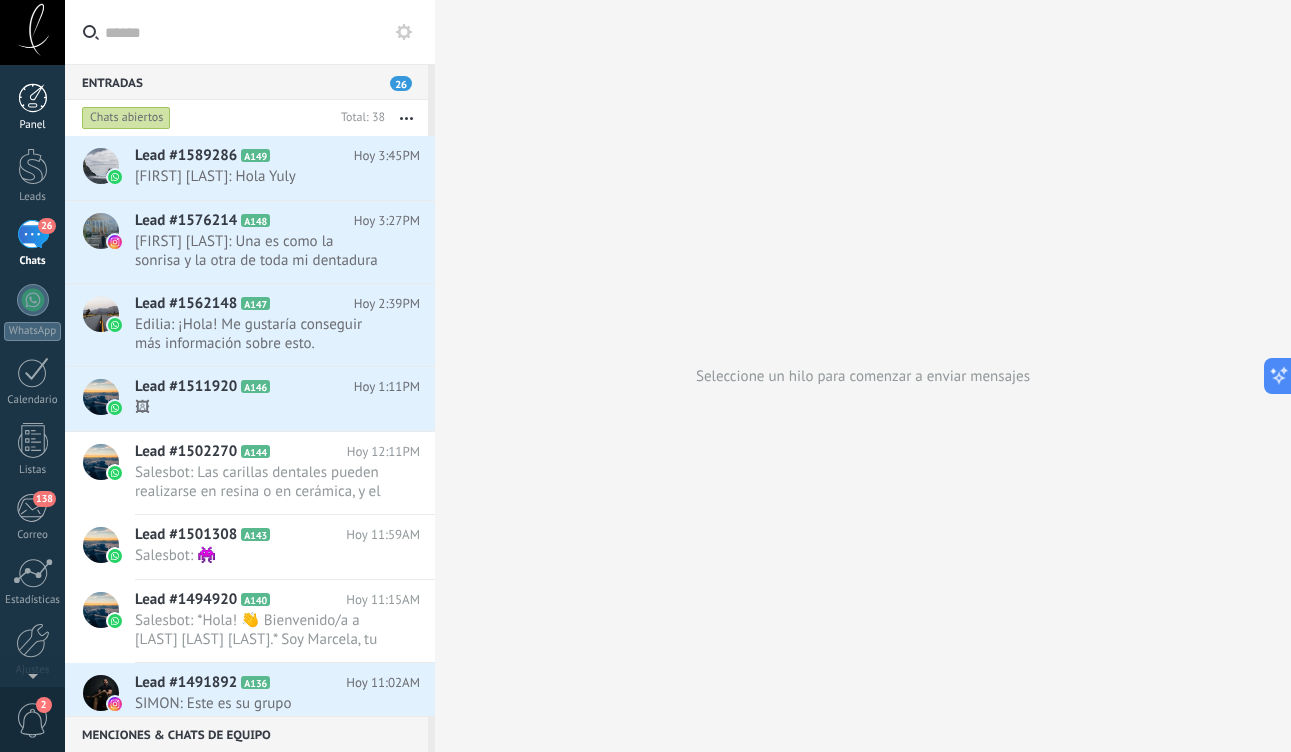 click at bounding box center (33, 98) 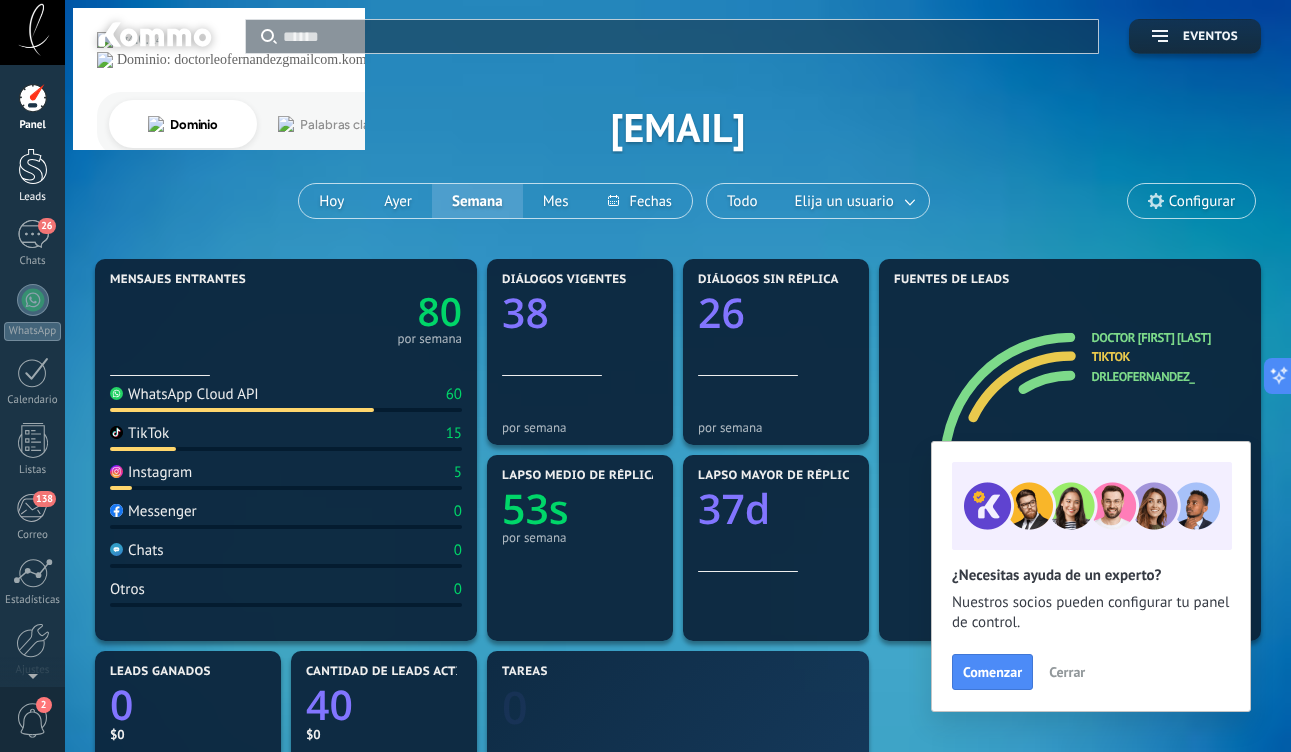 click at bounding box center (33, 166) 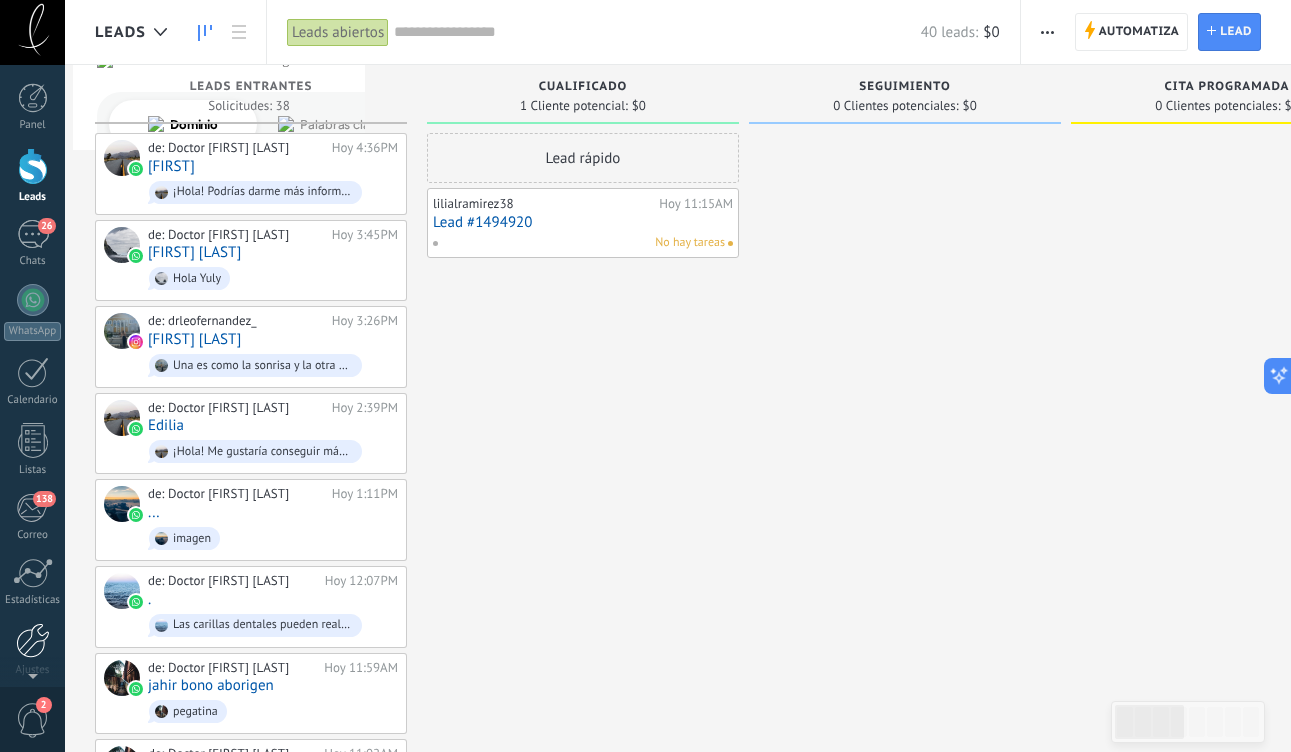 click at bounding box center (33, 640) 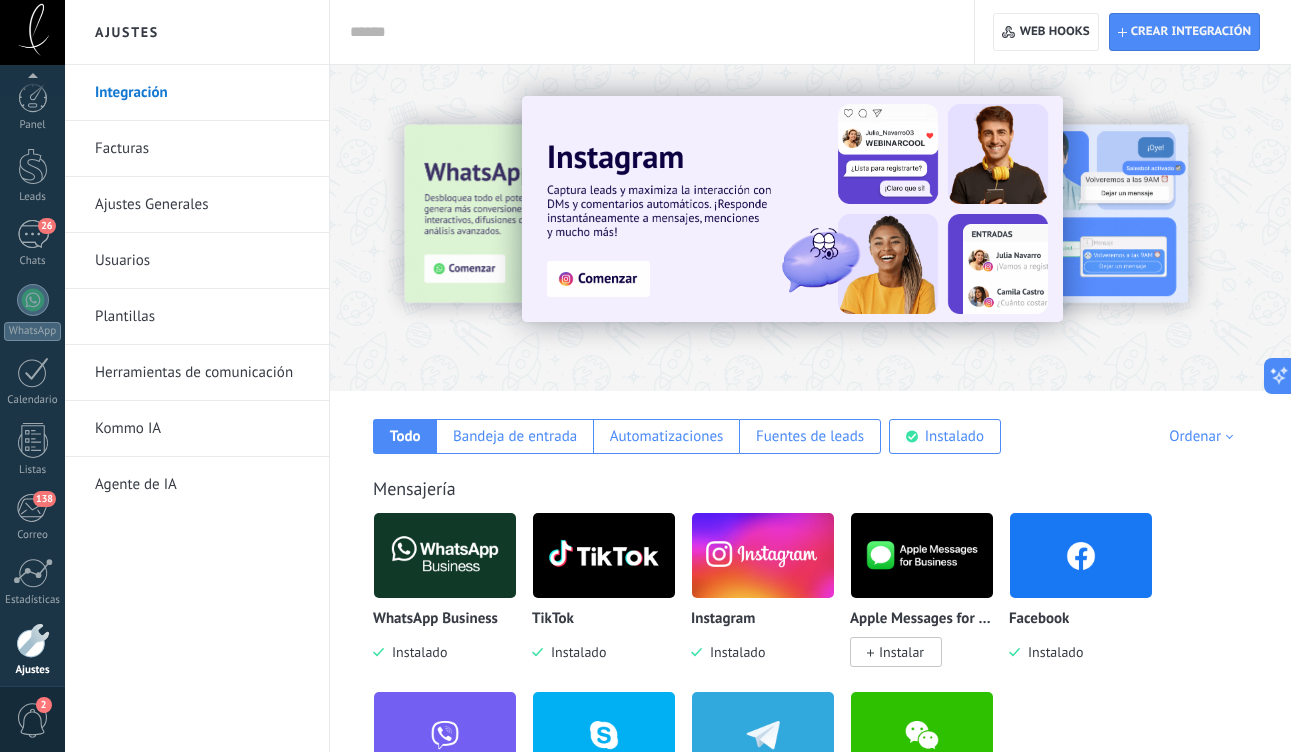 scroll, scrollTop: 80, scrollLeft: 0, axis: vertical 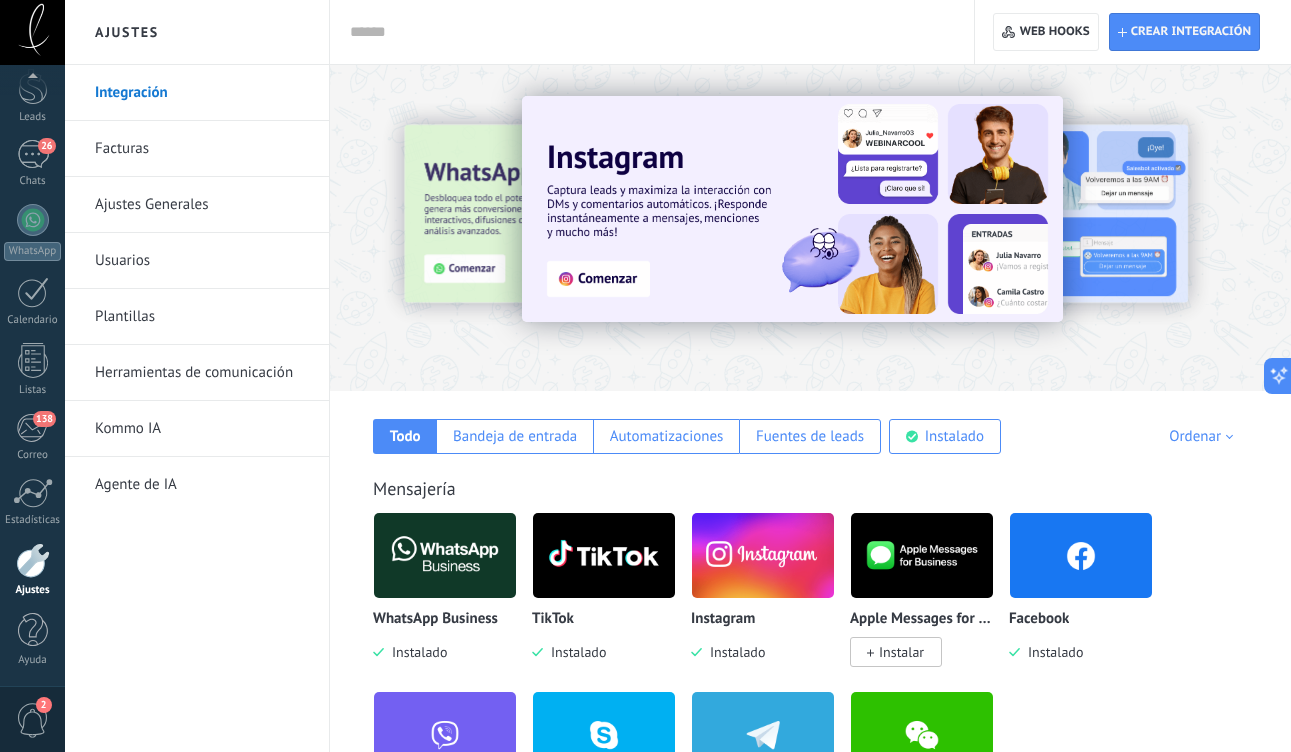 click on "Usuarios" at bounding box center (202, 261) 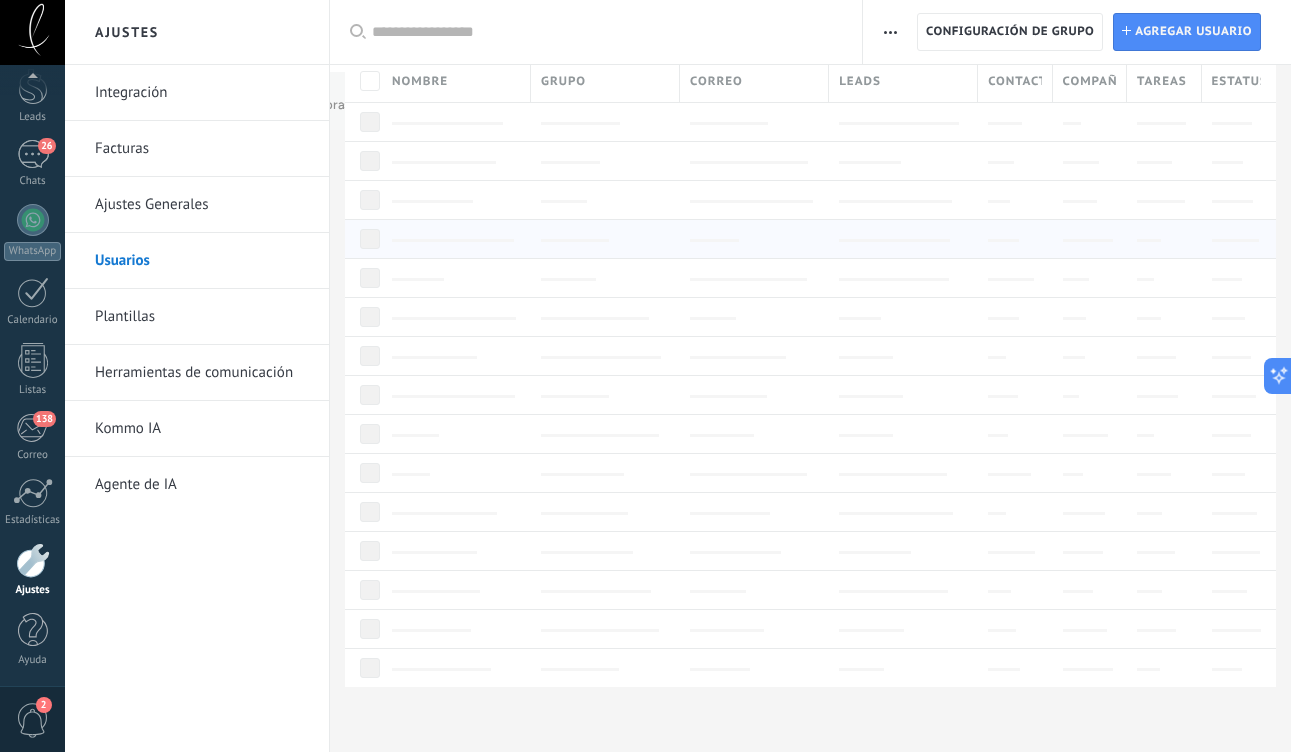 scroll, scrollTop: 0, scrollLeft: 0, axis: both 